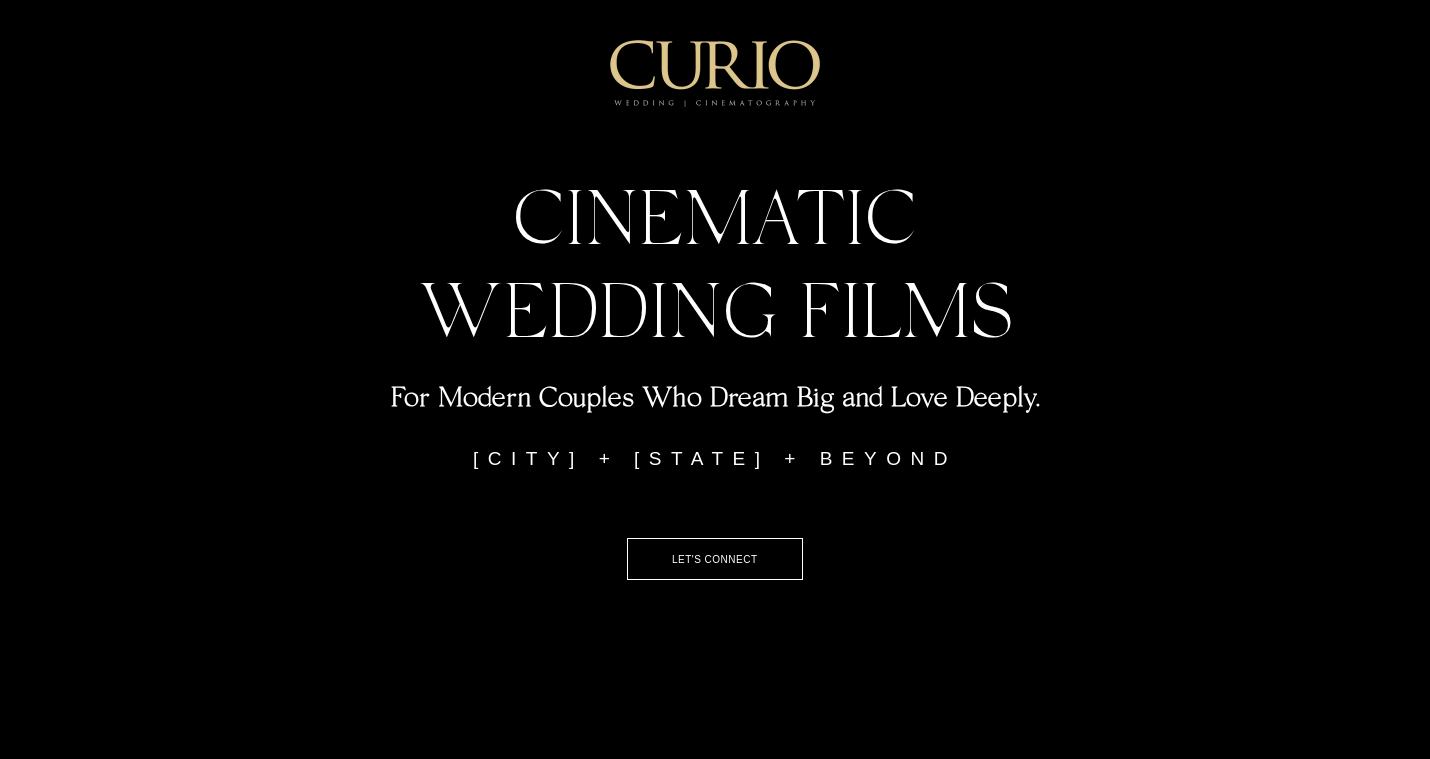 scroll, scrollTop: 0, scrollLeft: 0, axis: both 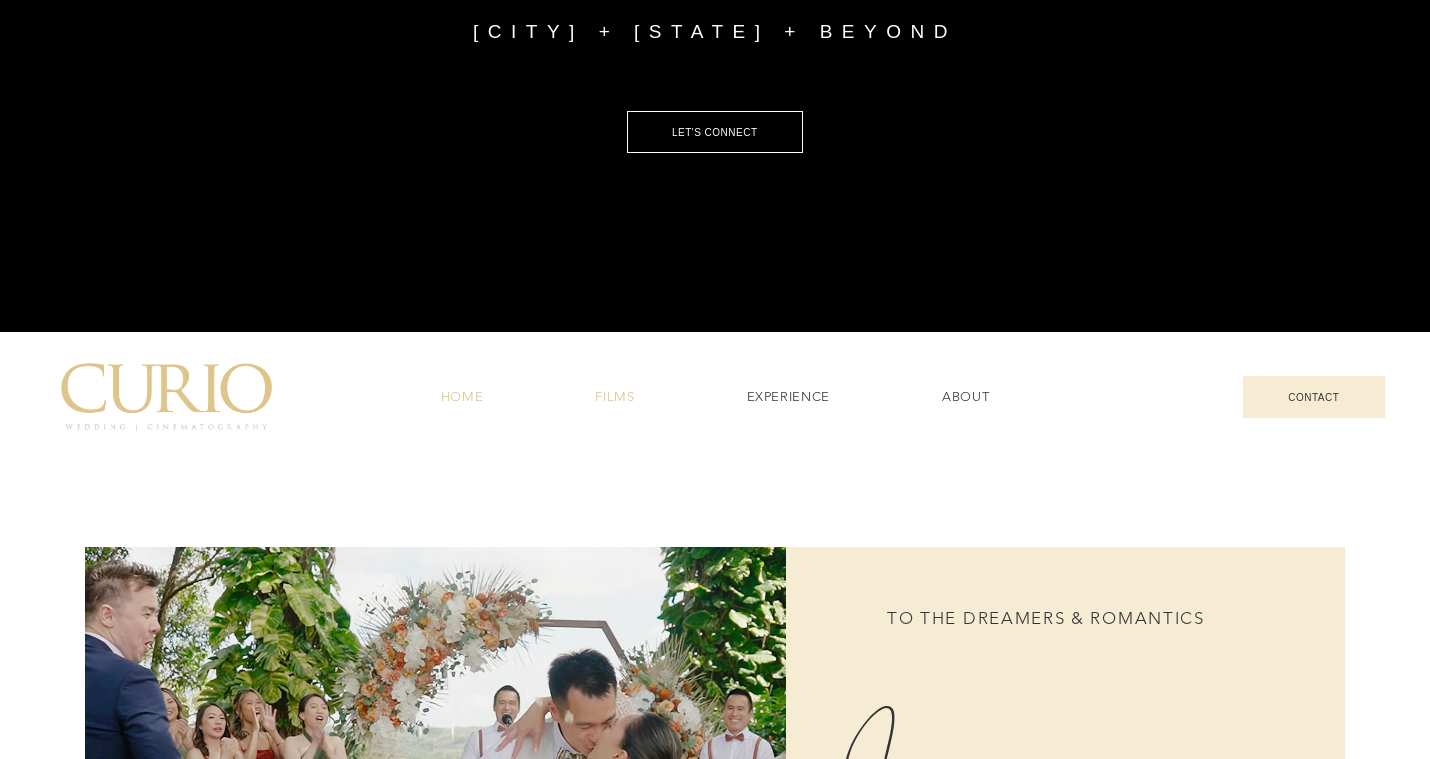 click on "FILMS" at bounding box center [614, 397] 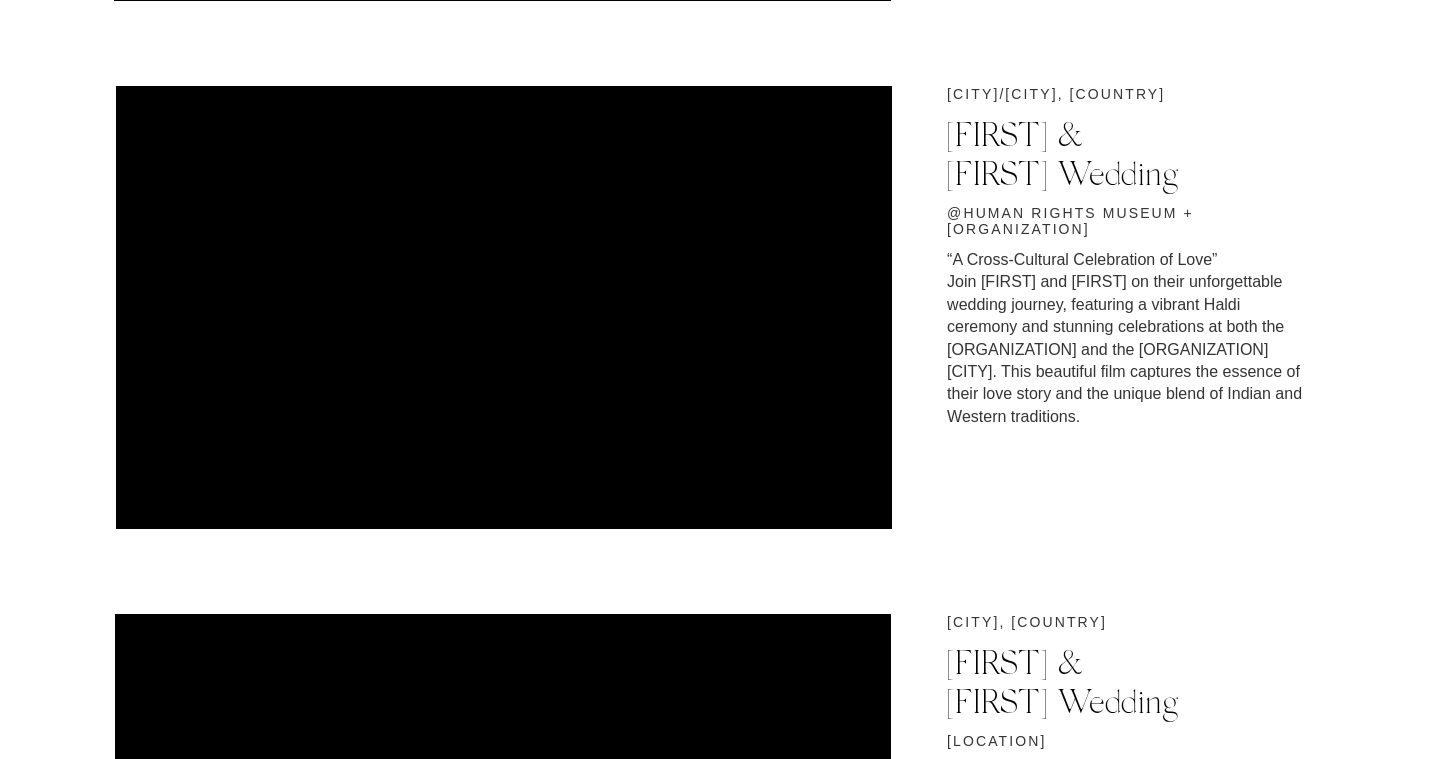 scroll, scrollTop: 0, scrollLeft: 0, axis: both 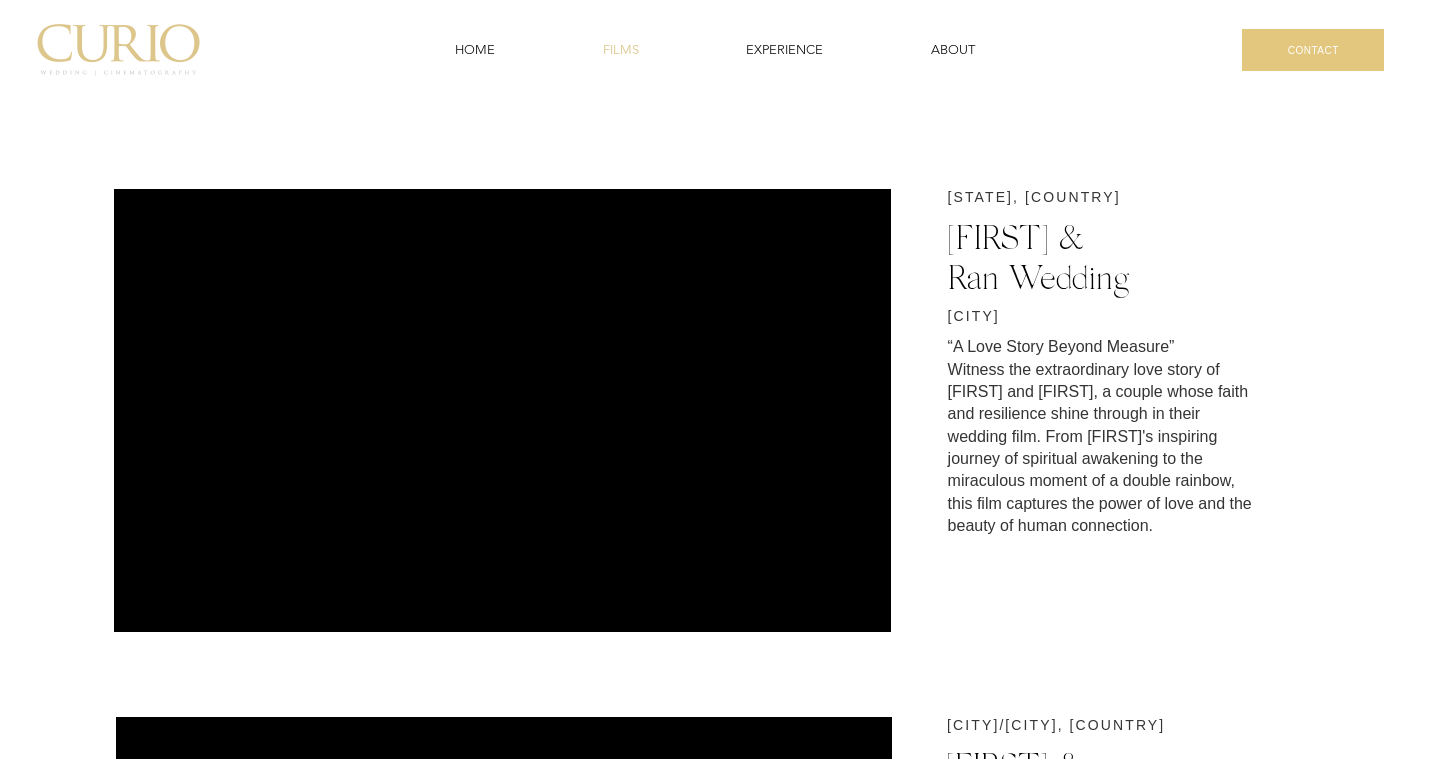 click on "CONTACT" at bounding box center (1313, 50) 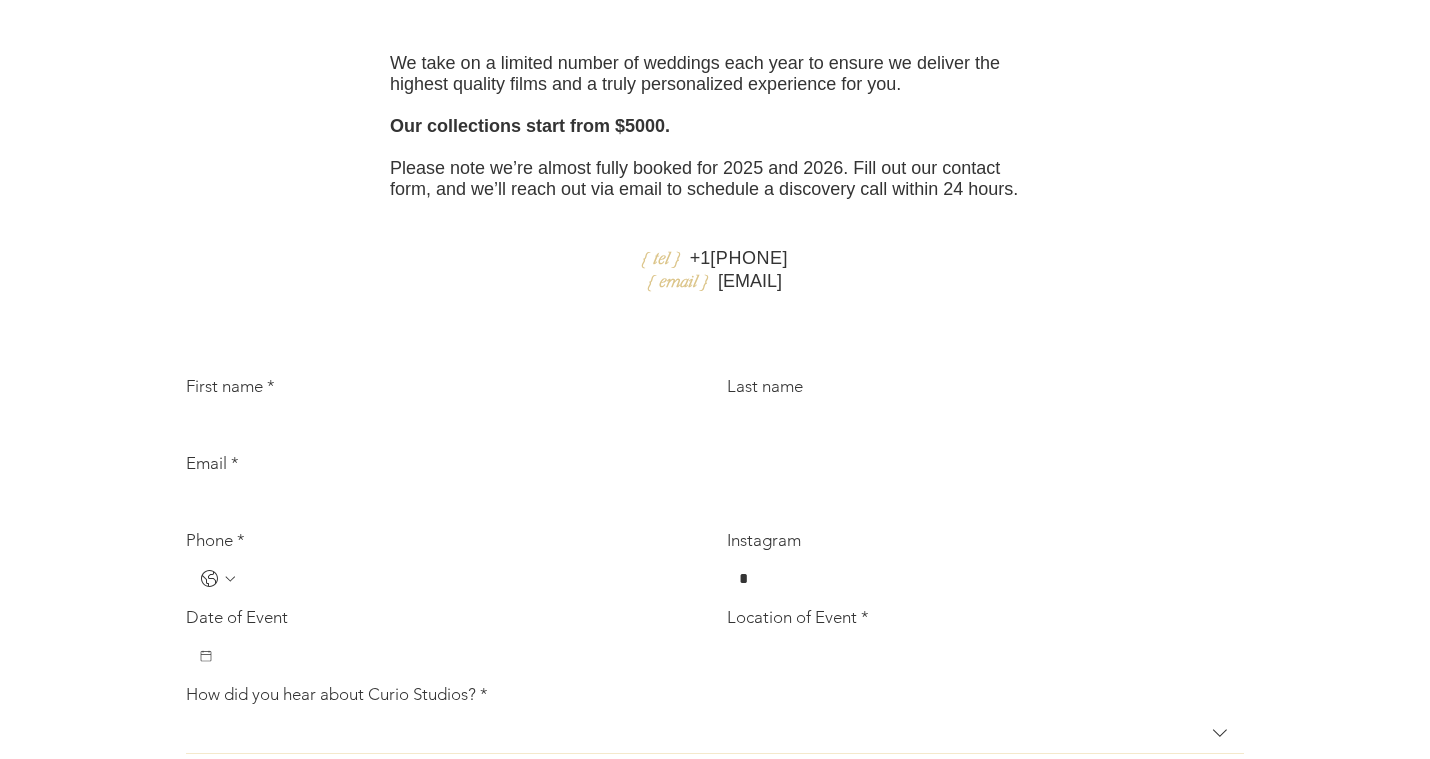 scroll, scrollTop: 290, scrollLeft: 0, axis: vertical 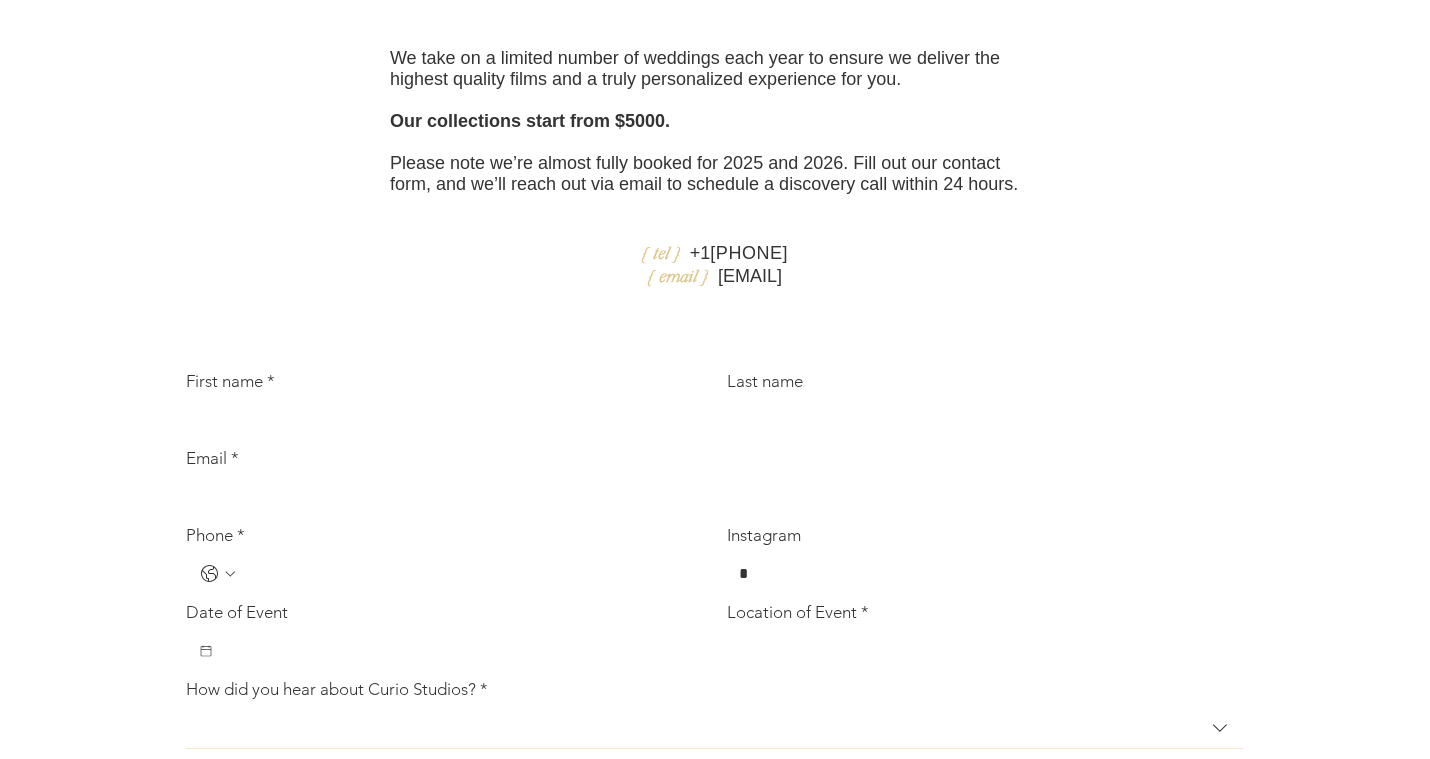 click on "First name *" at bounding box center (438, 420) 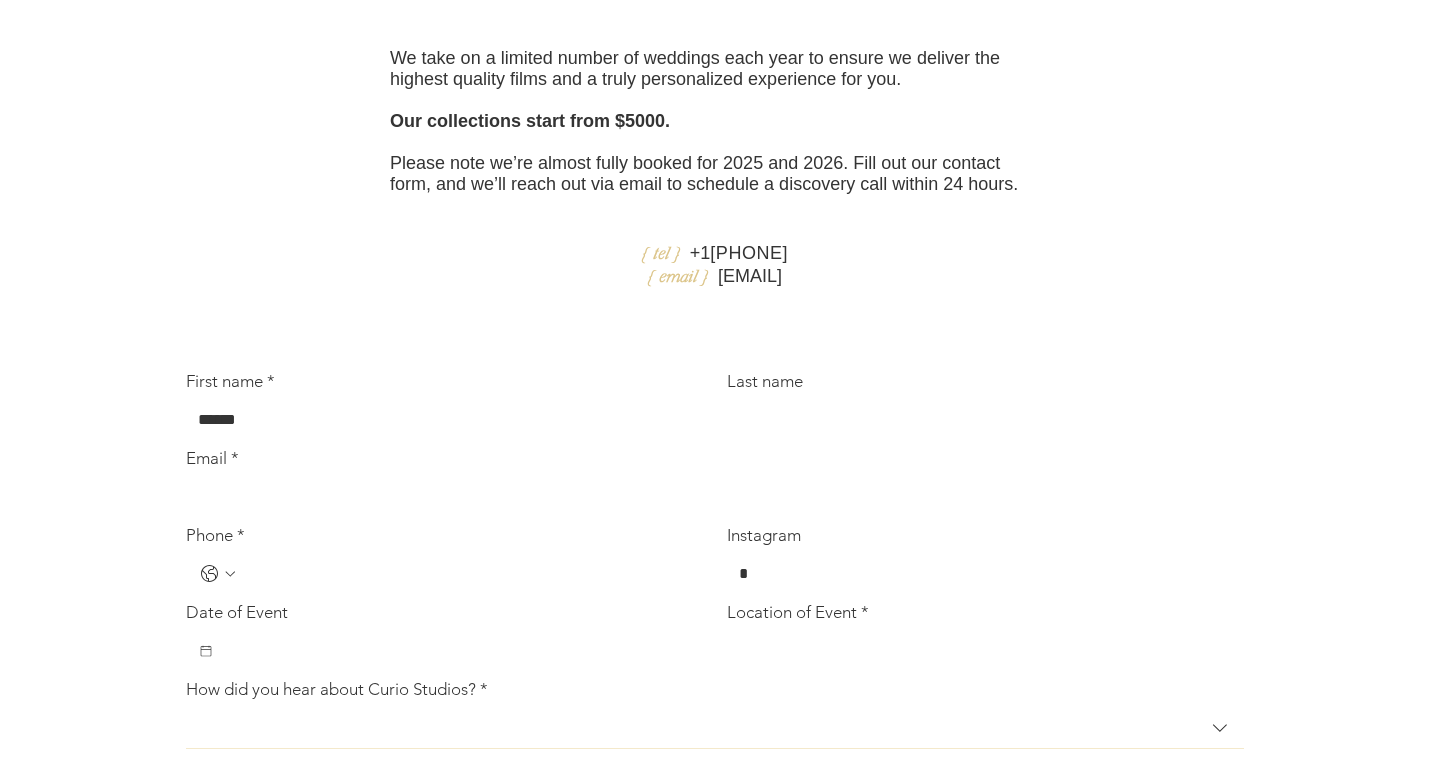 type on "******" 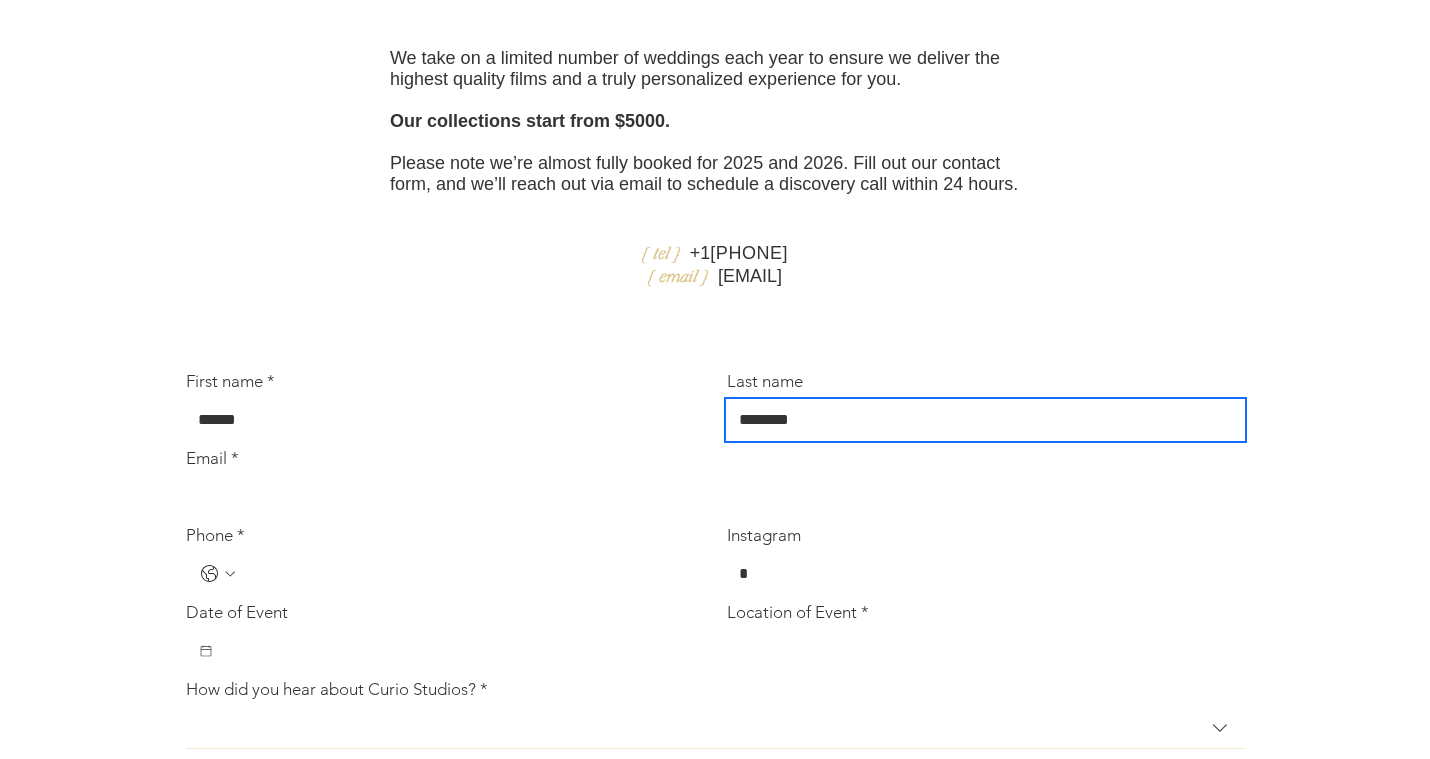 type on "********" 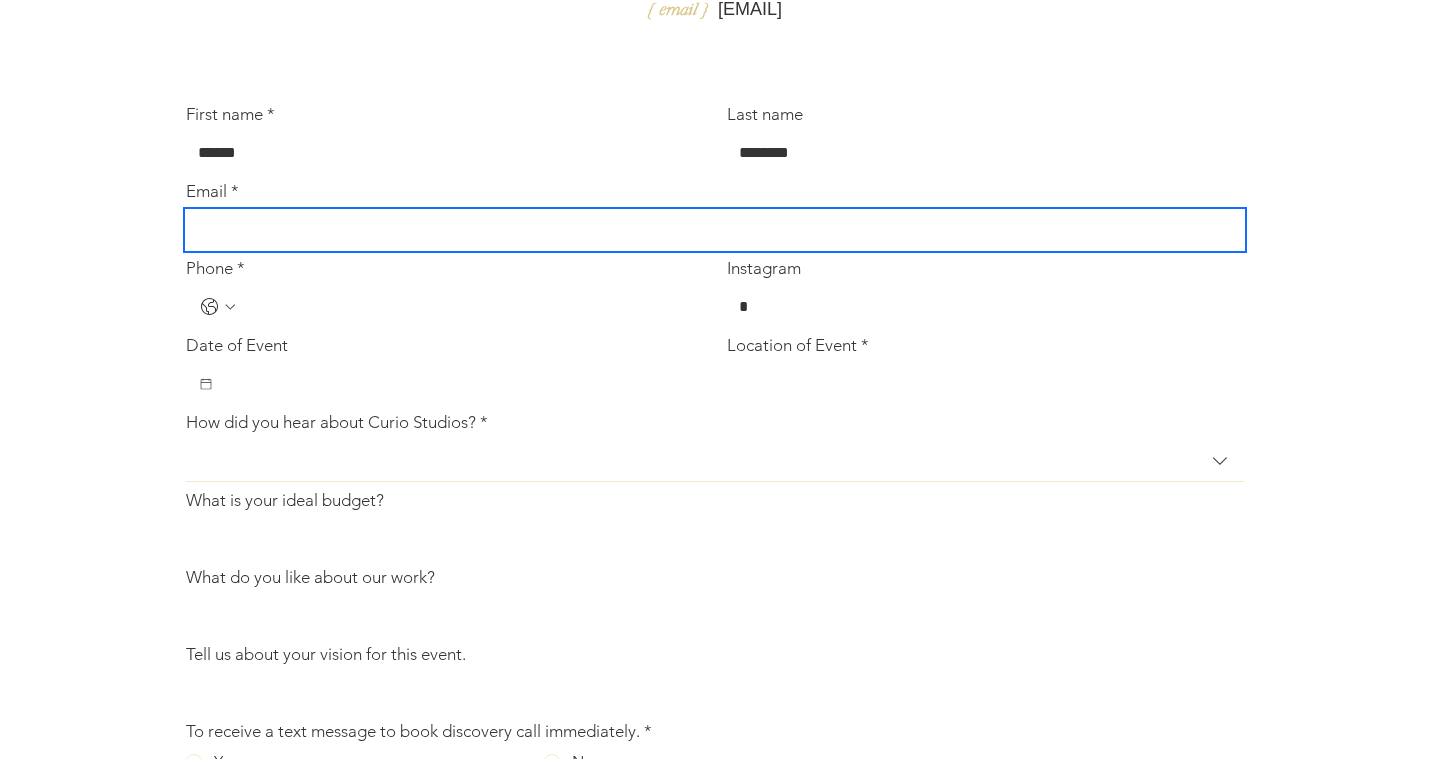 scroll, scrollTop: 569, scrollLeft: 0, axis: vertical 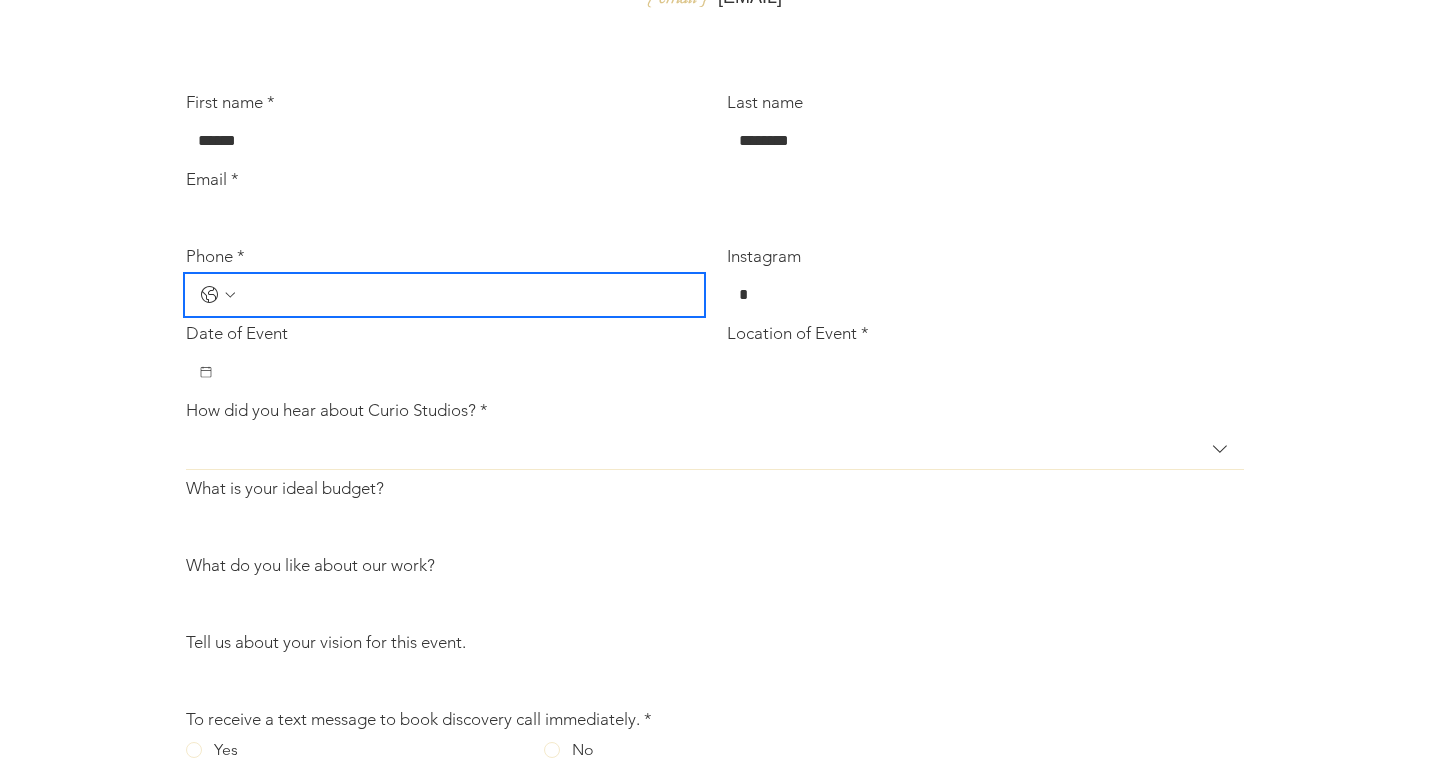 click on "Phone * Instagram" at bounding box center (715, 280) 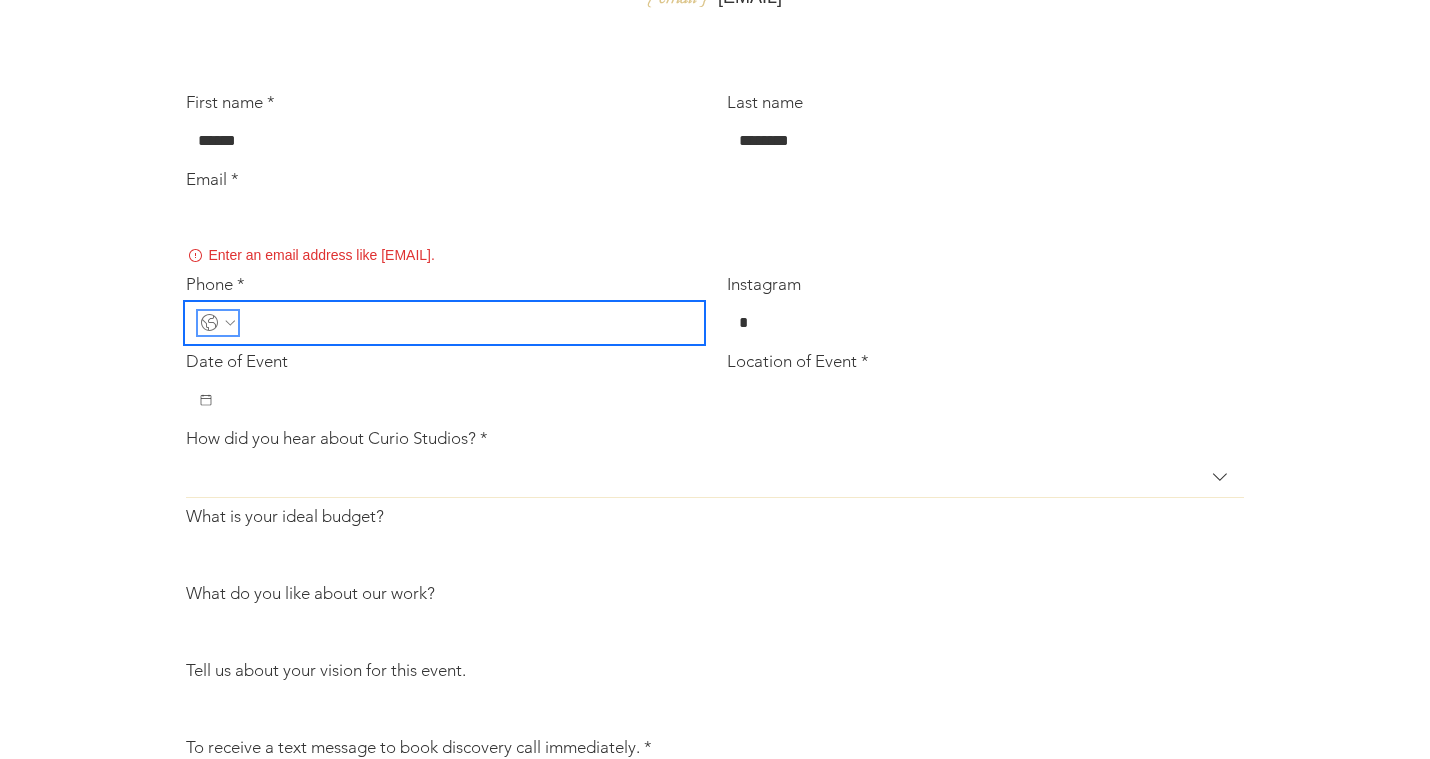 click 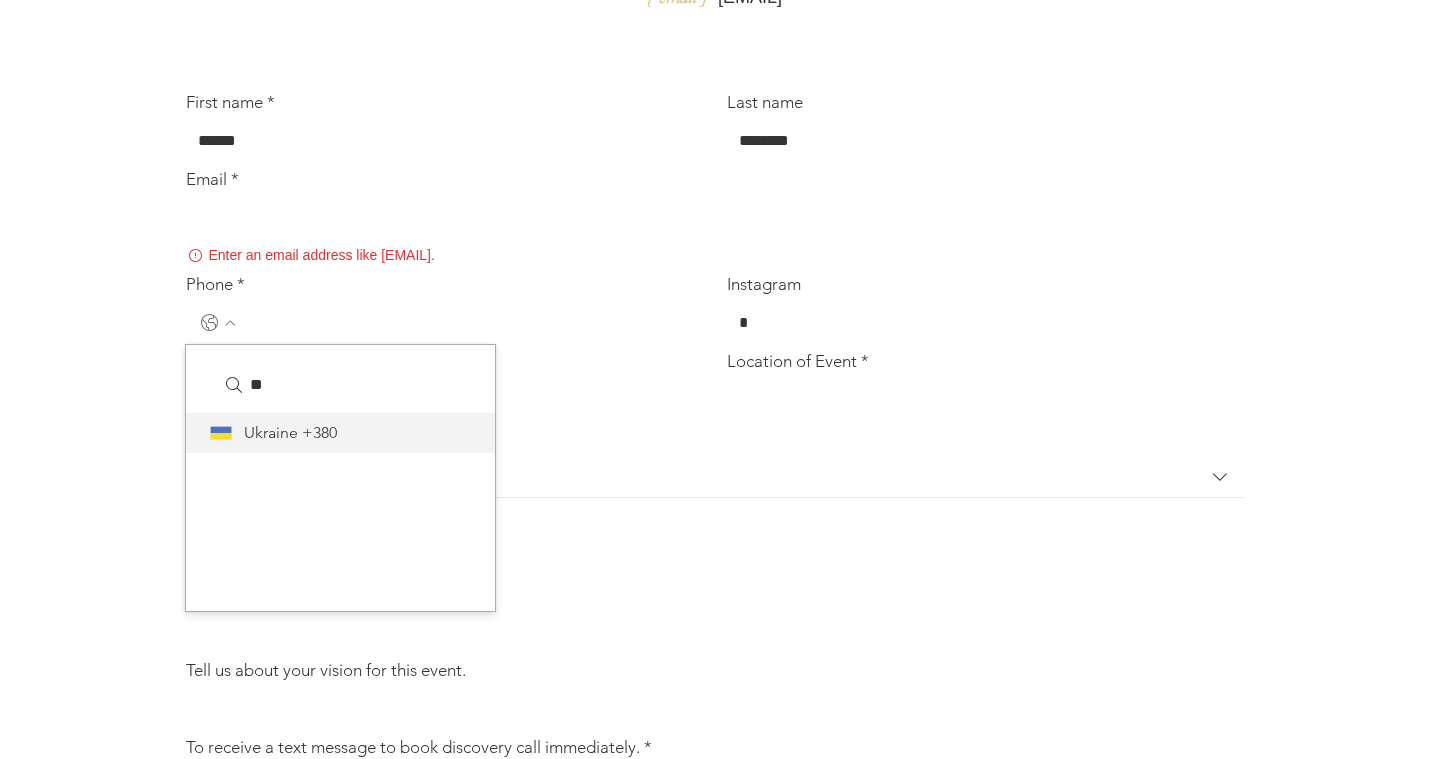 type on "*" 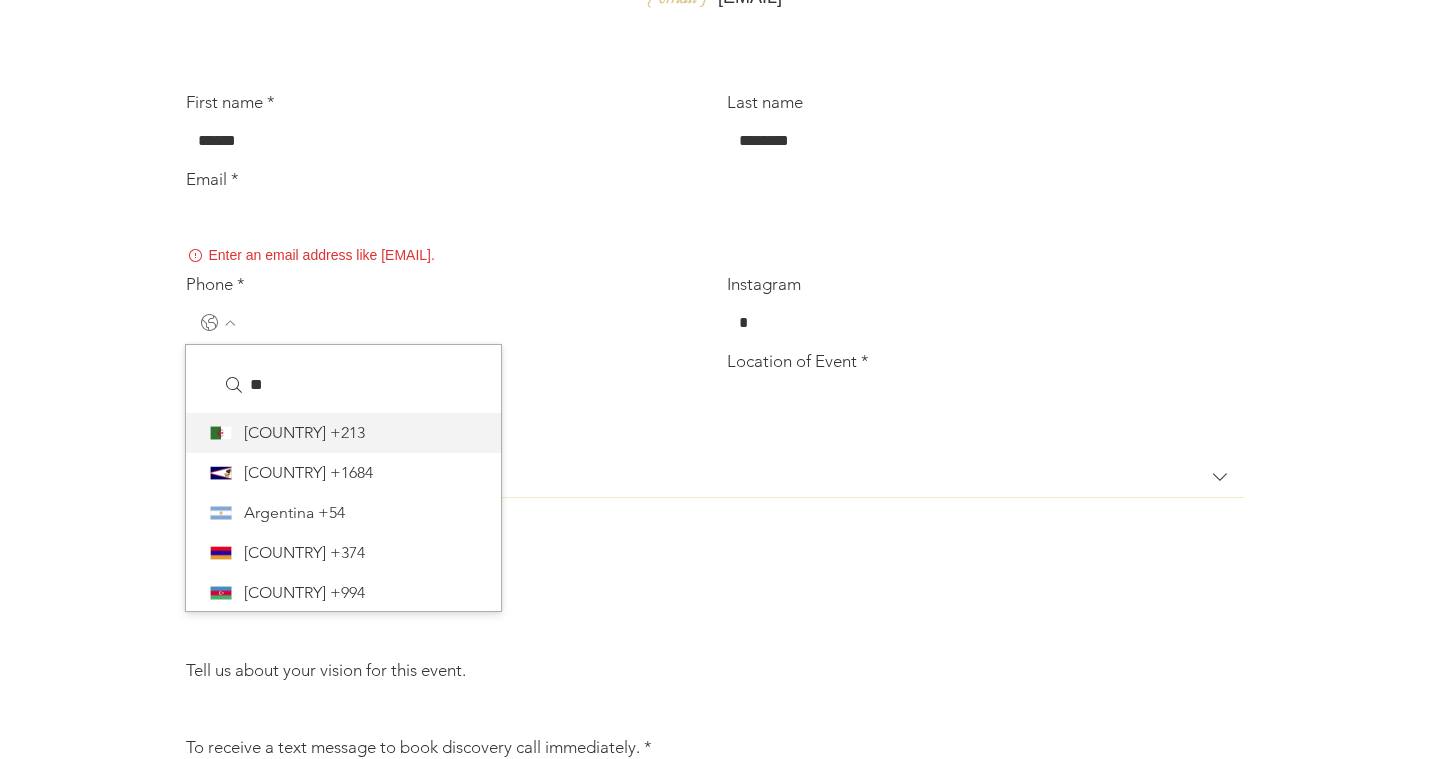 type on "*" 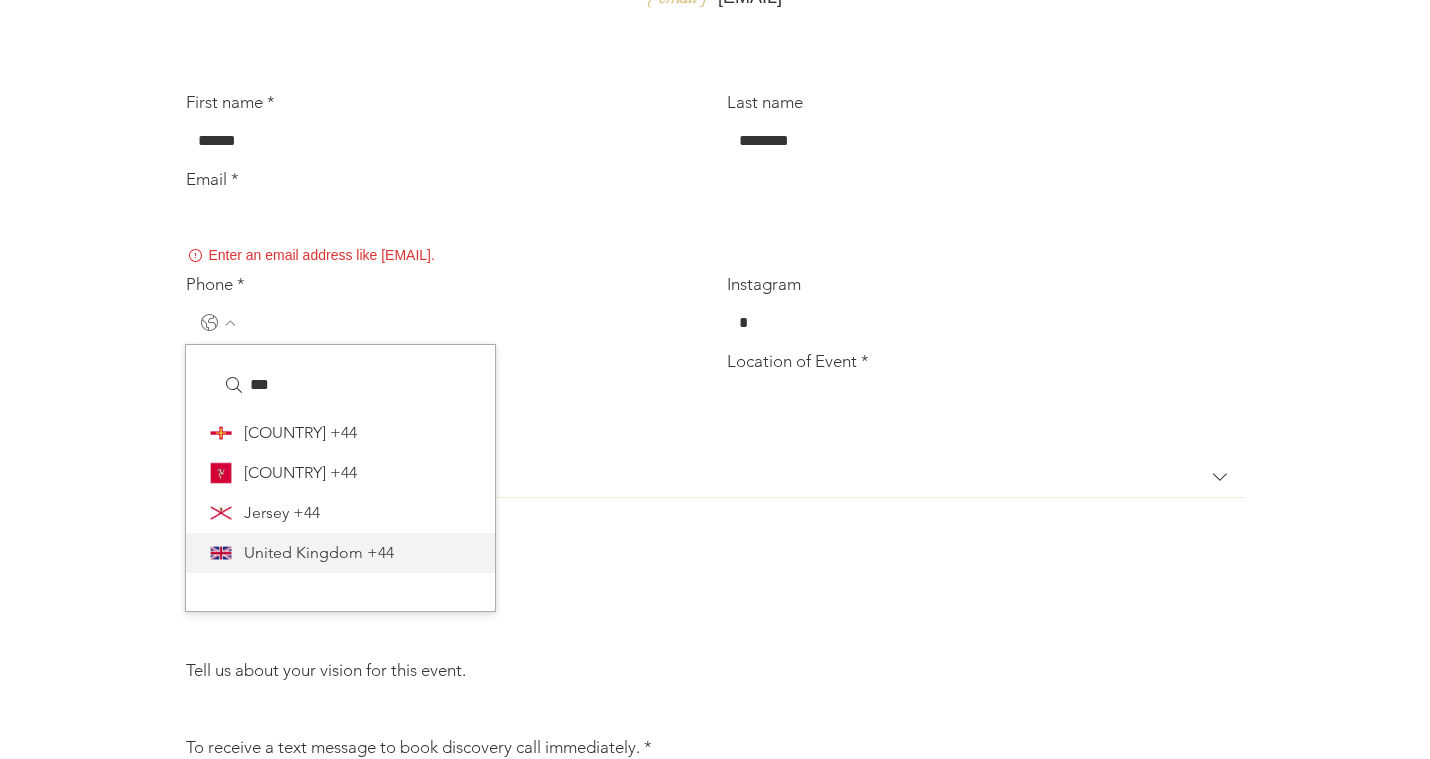 type on "***" 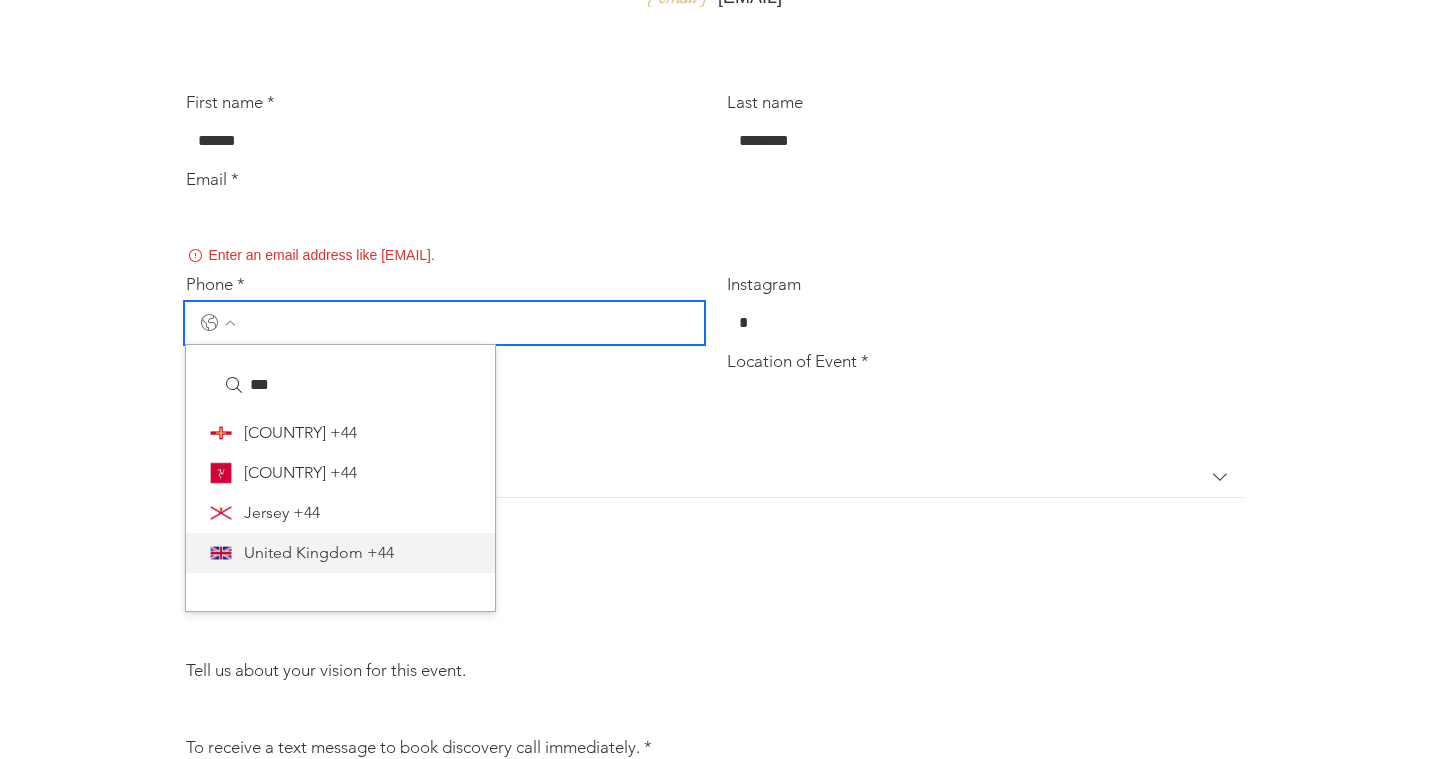 click on "United Kingdom" at bounding box center (304, 553) 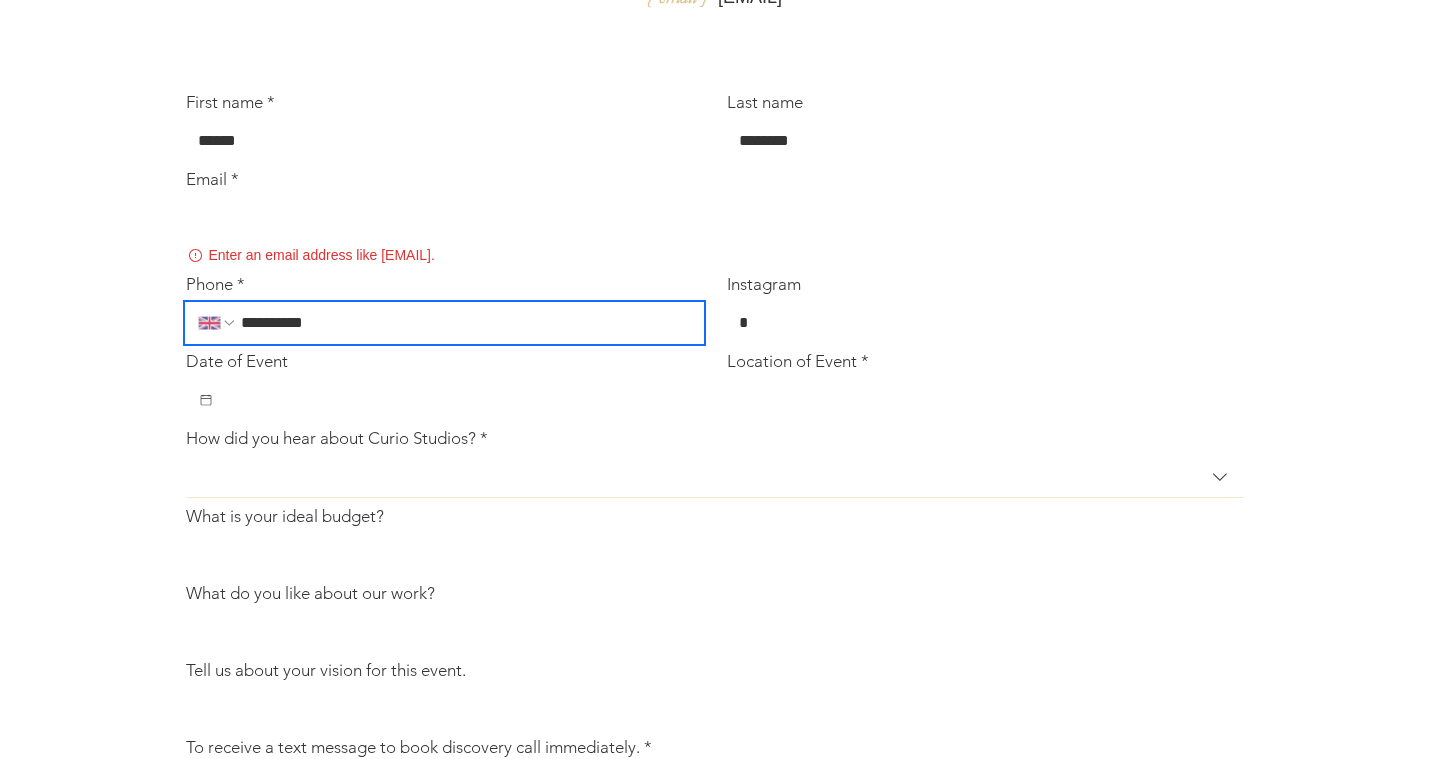 type on "**********" 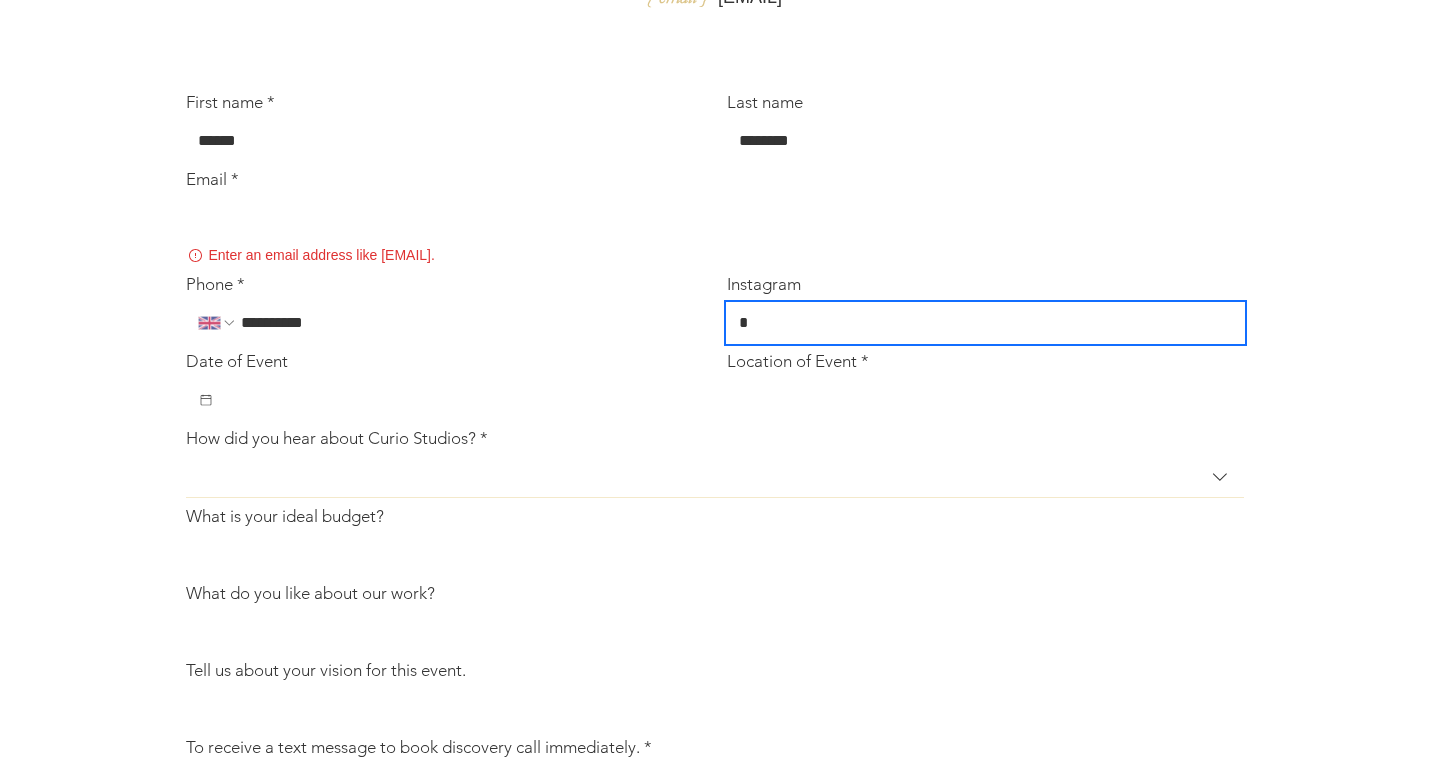 click on "Instagram" at bounding box center [979, 323] 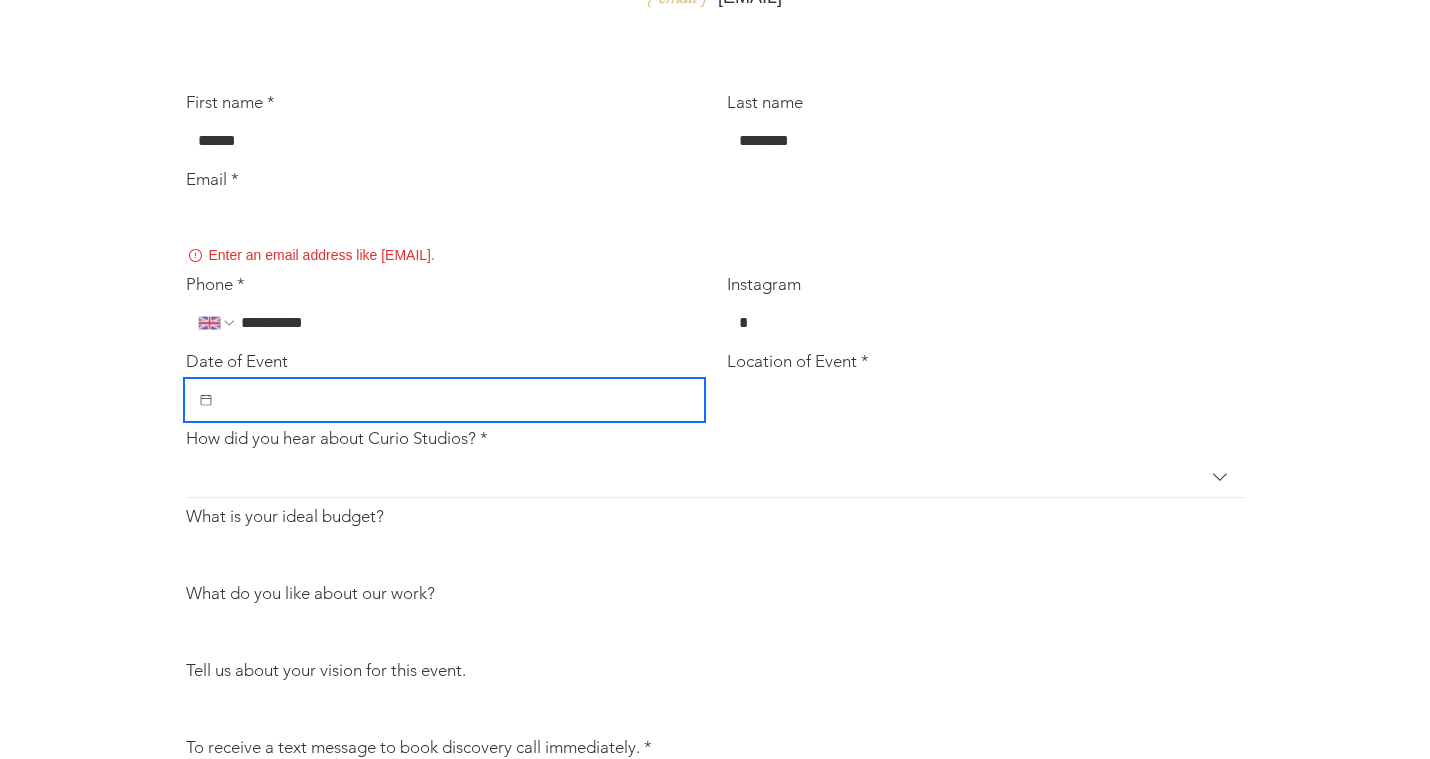 click on "Date of Event" at bounding box center (452, 400) 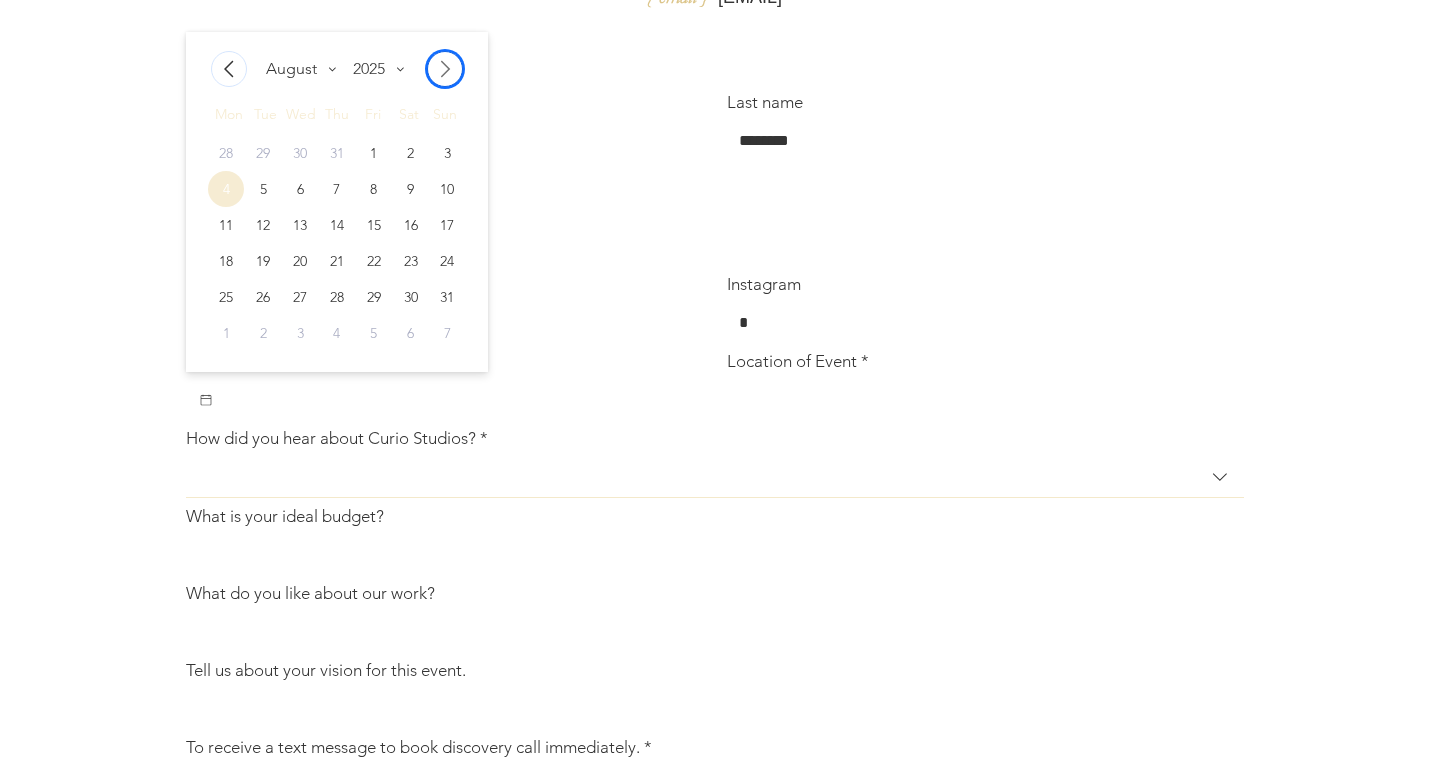 click 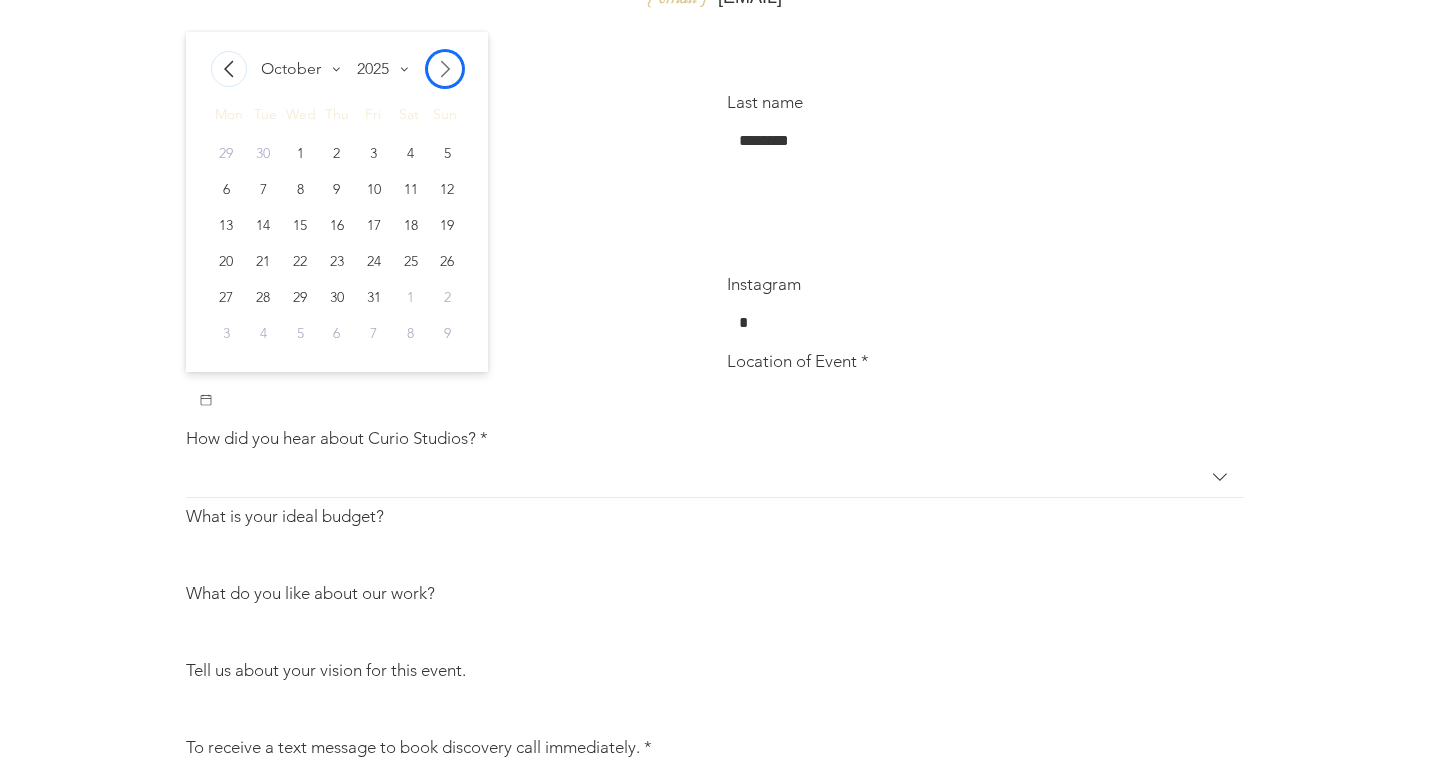 click 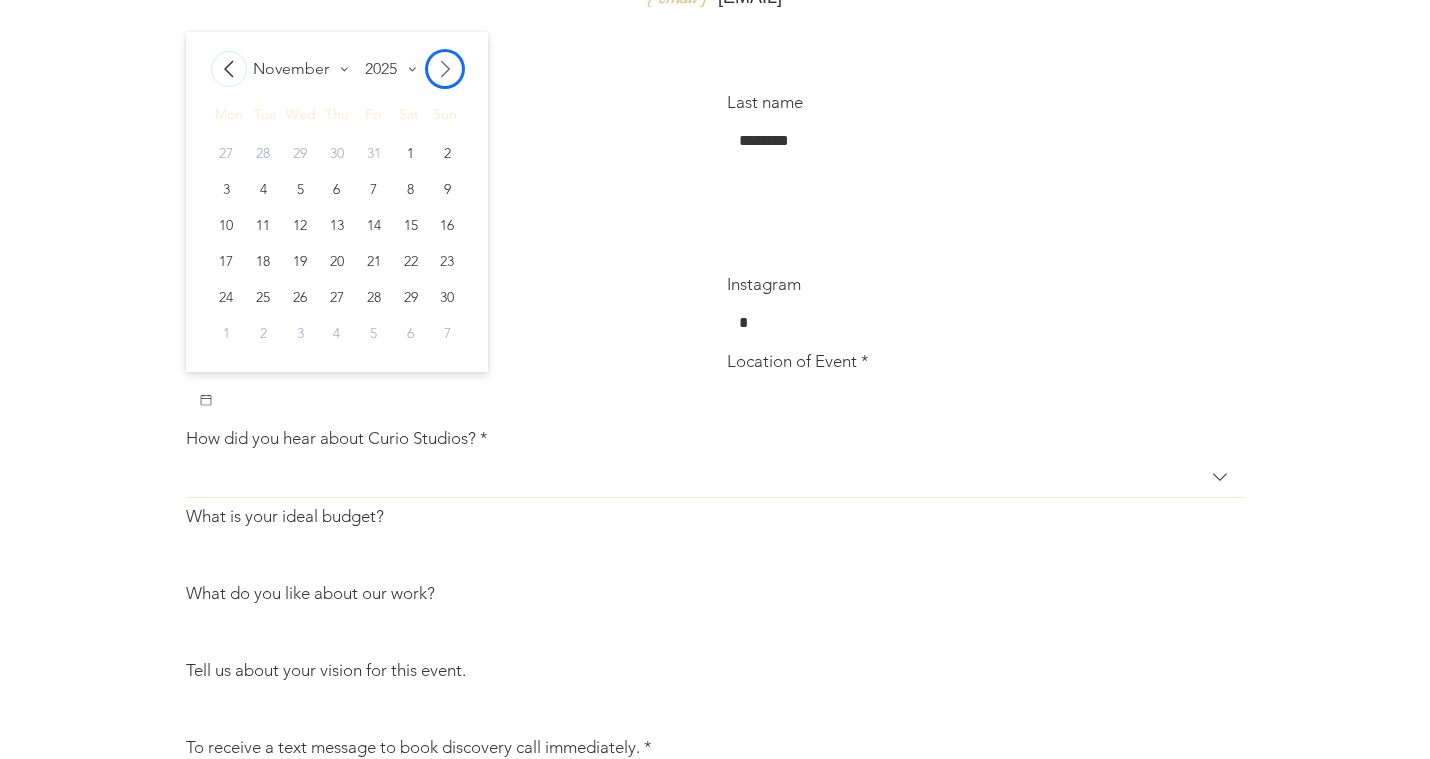 click 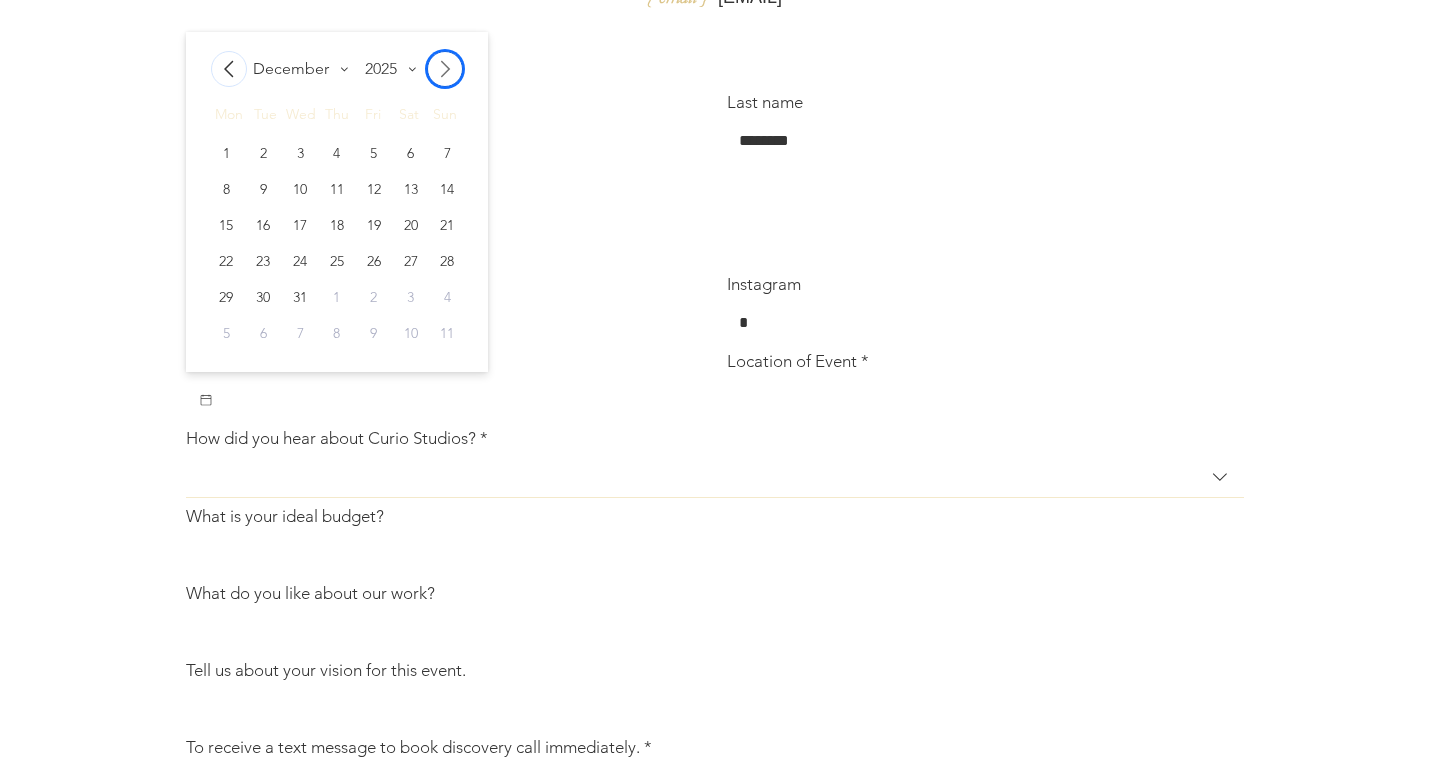 click 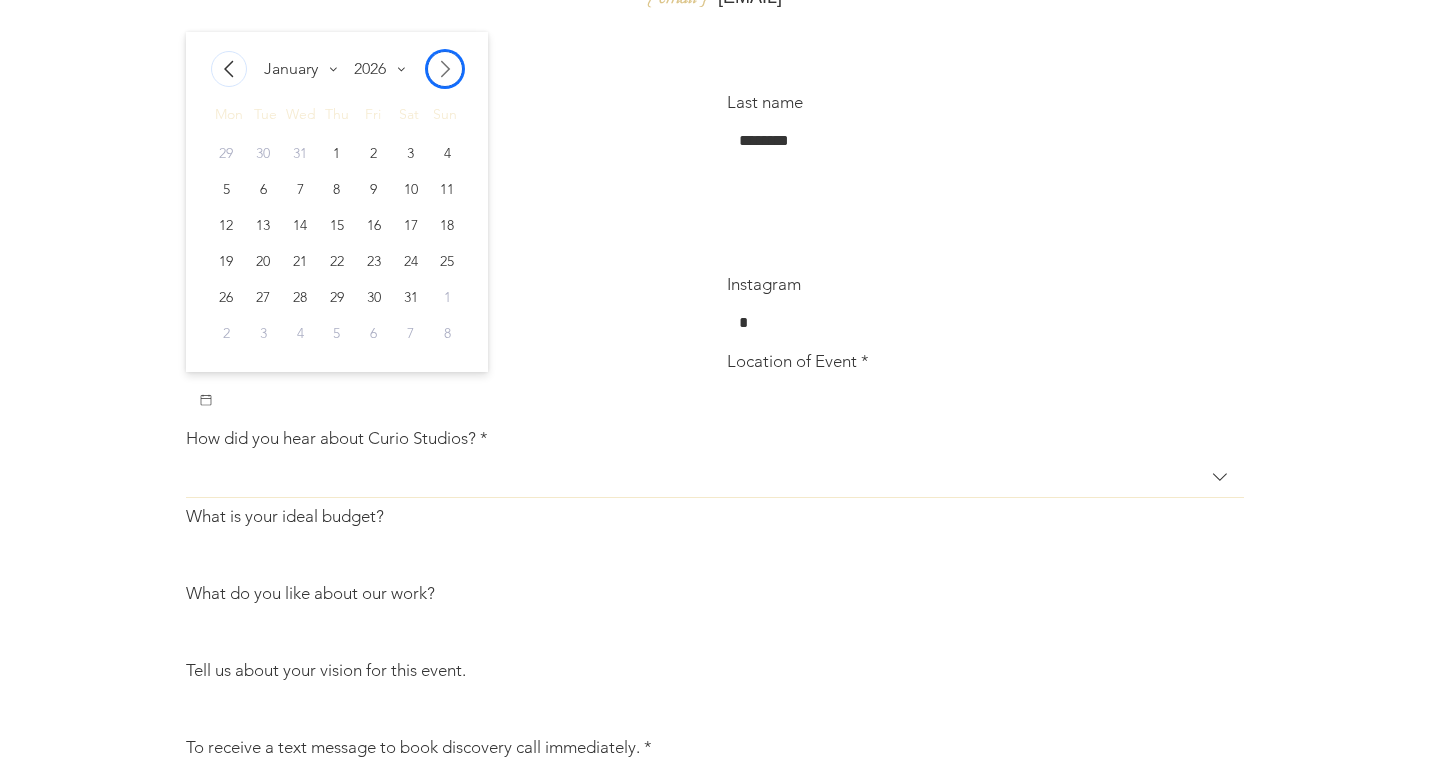 click 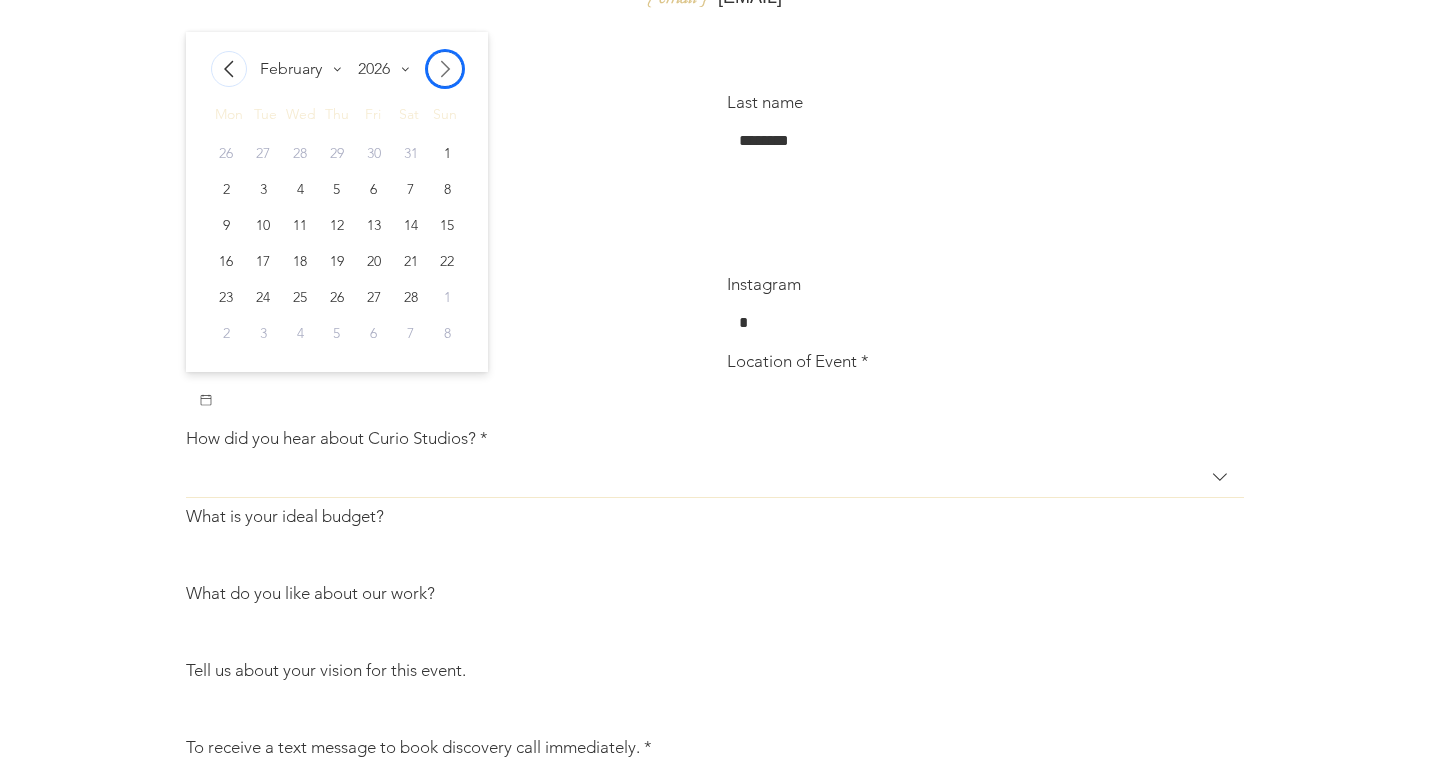 click 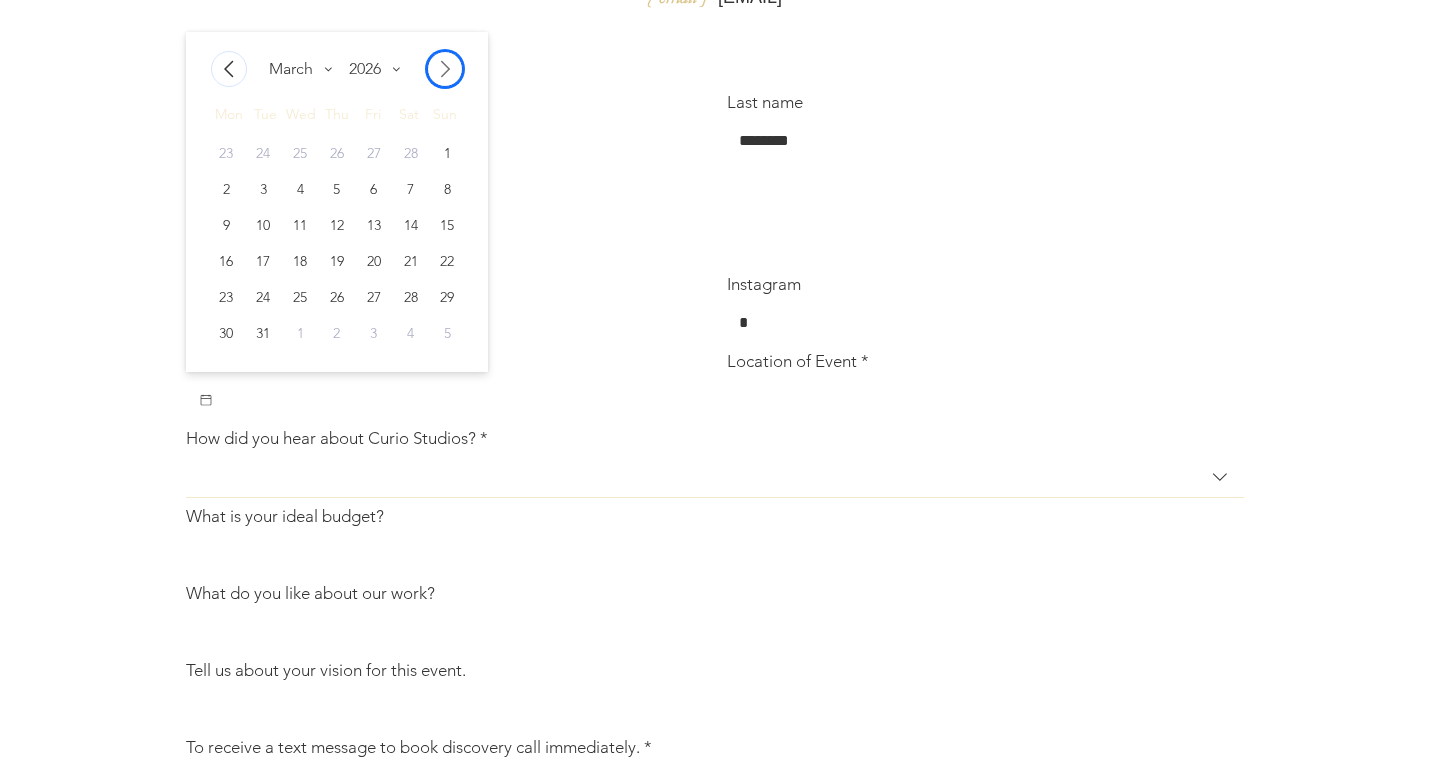 click 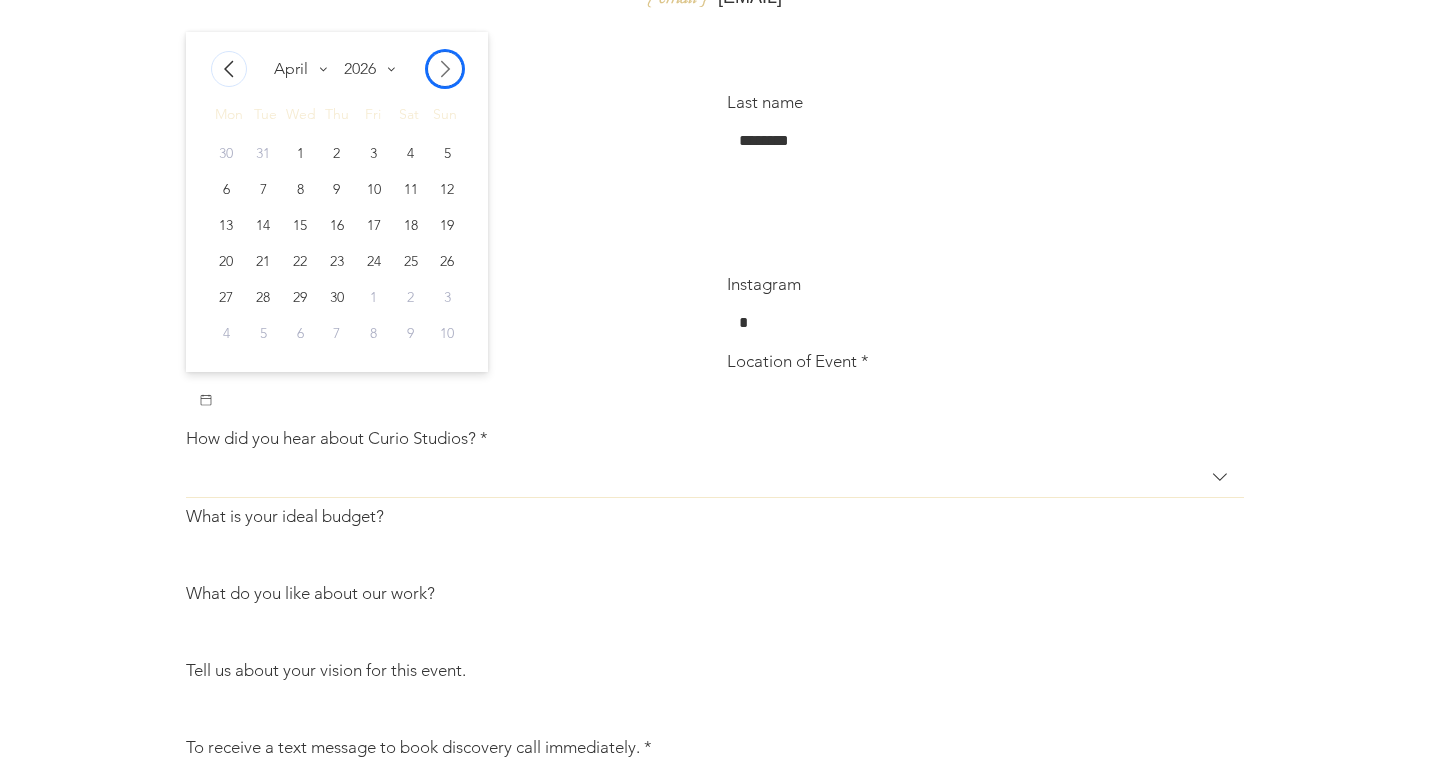 click 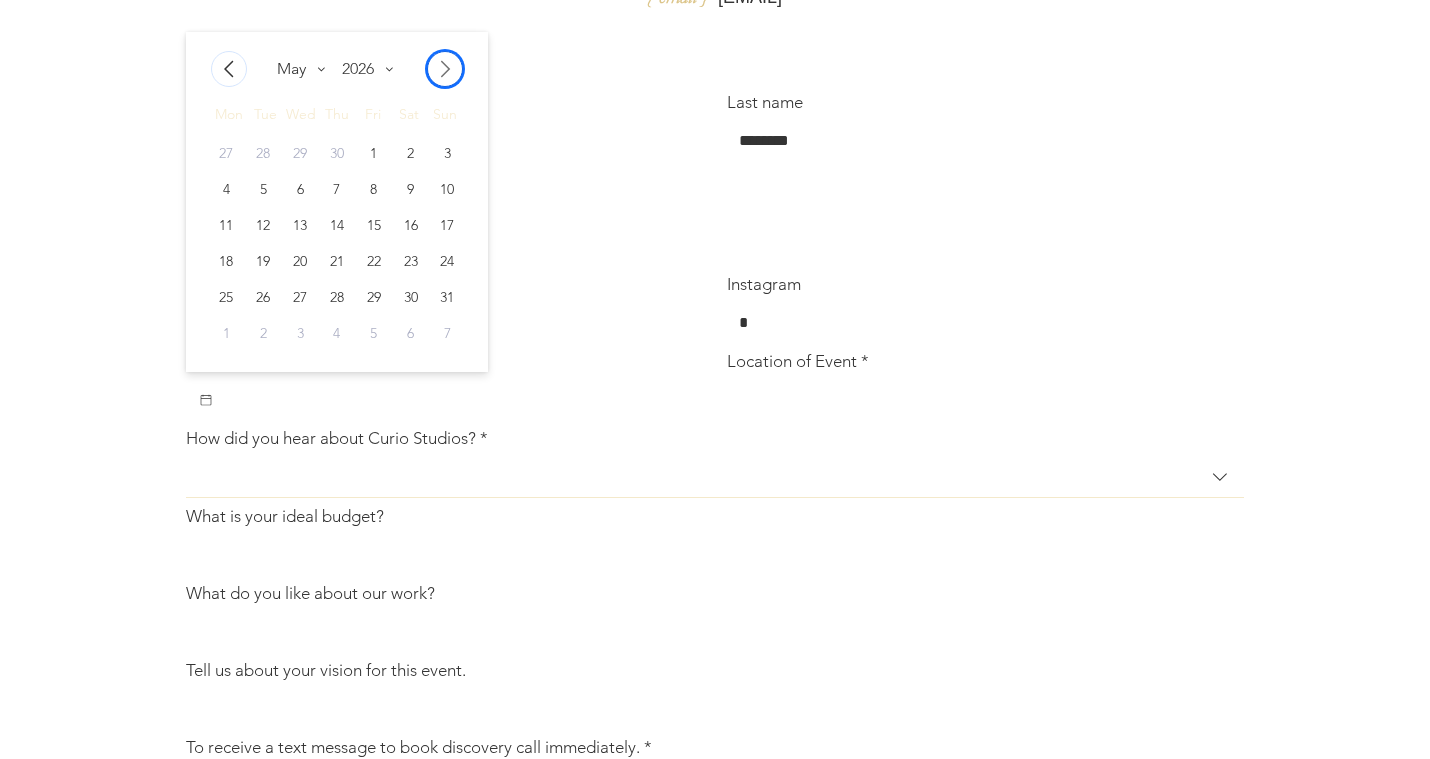 click 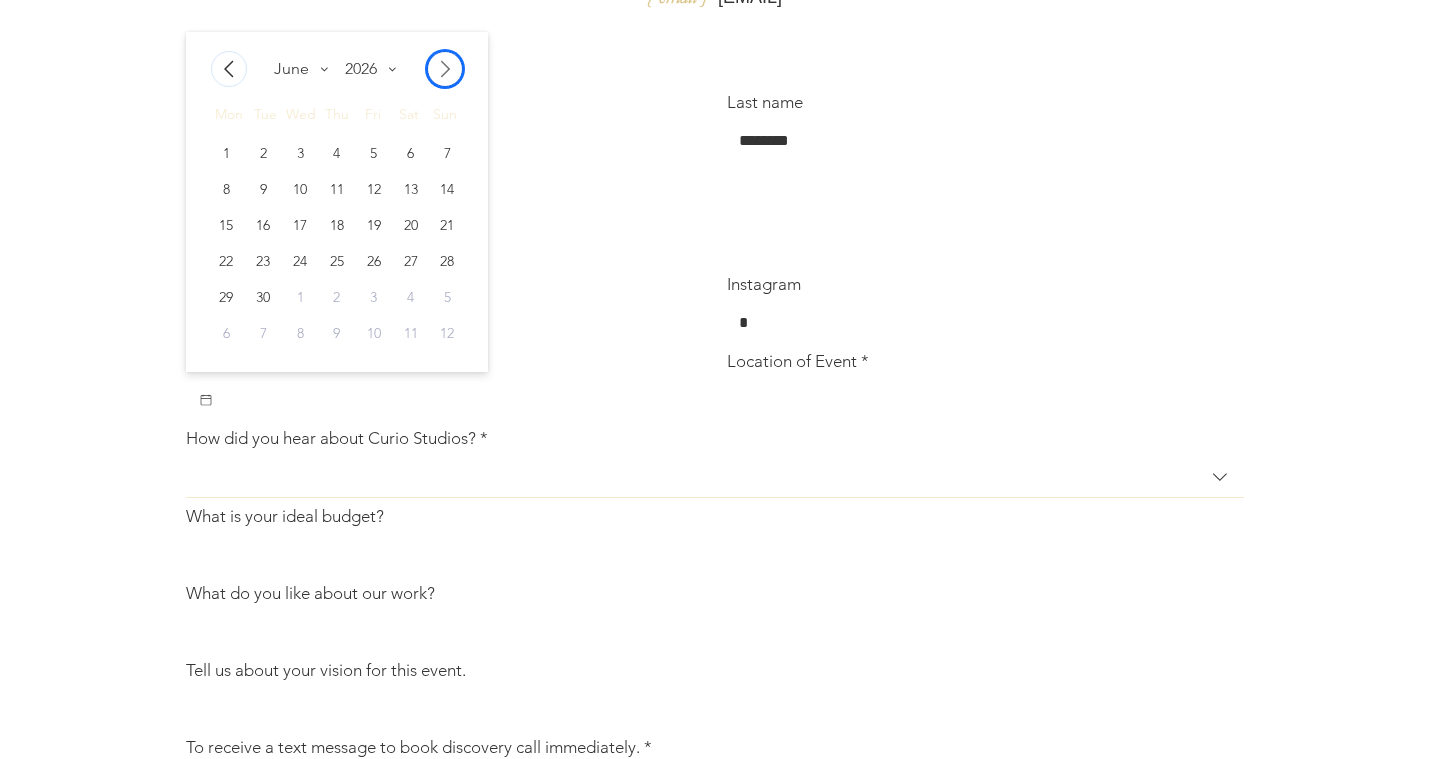 click 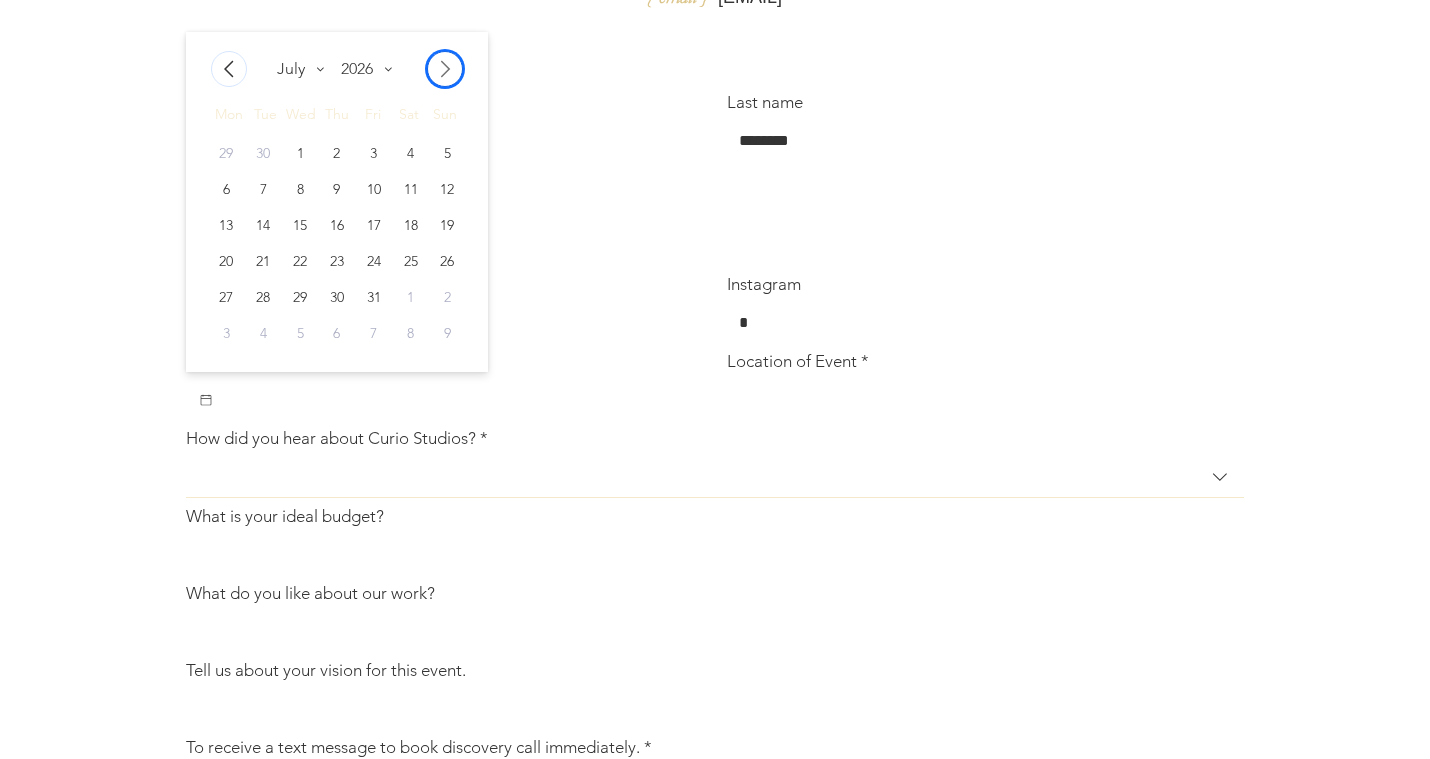 click 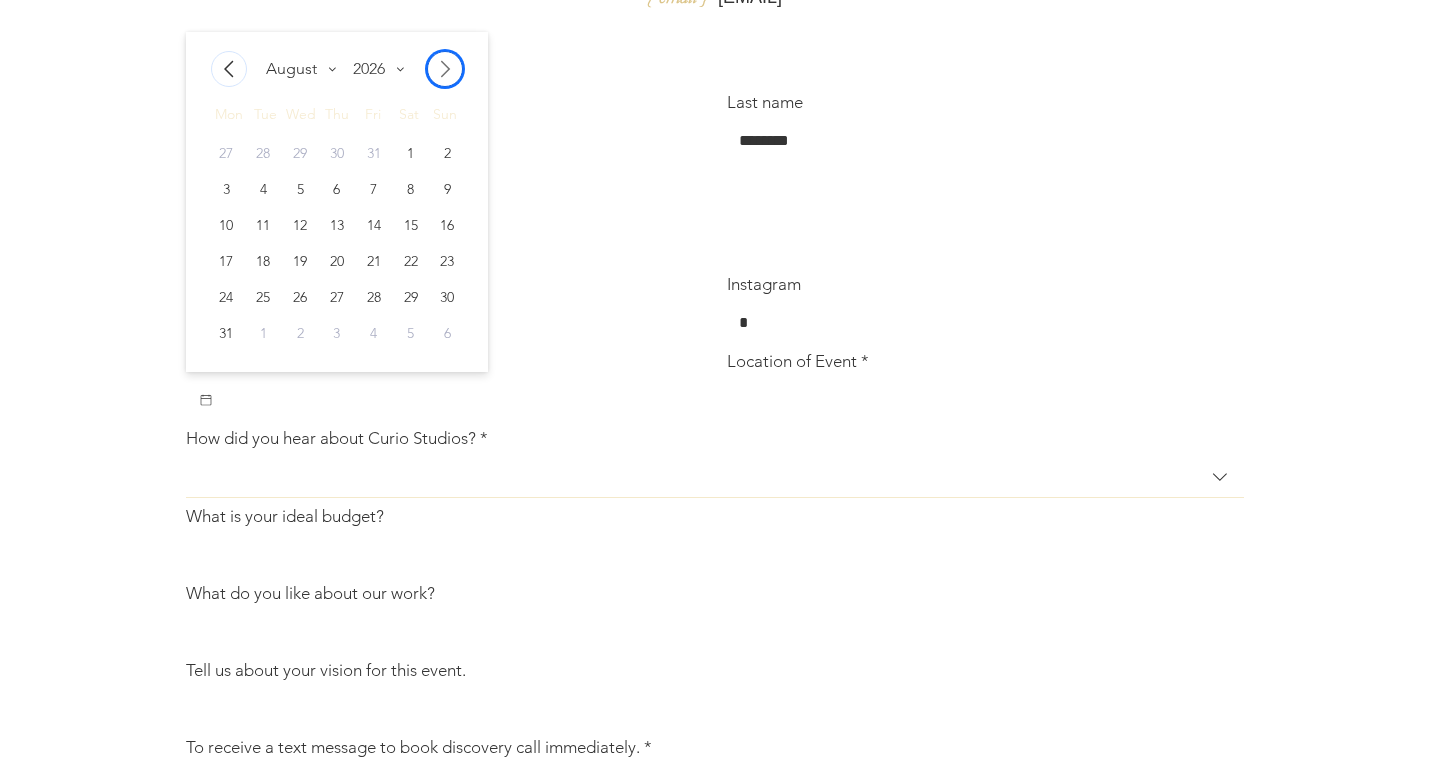click 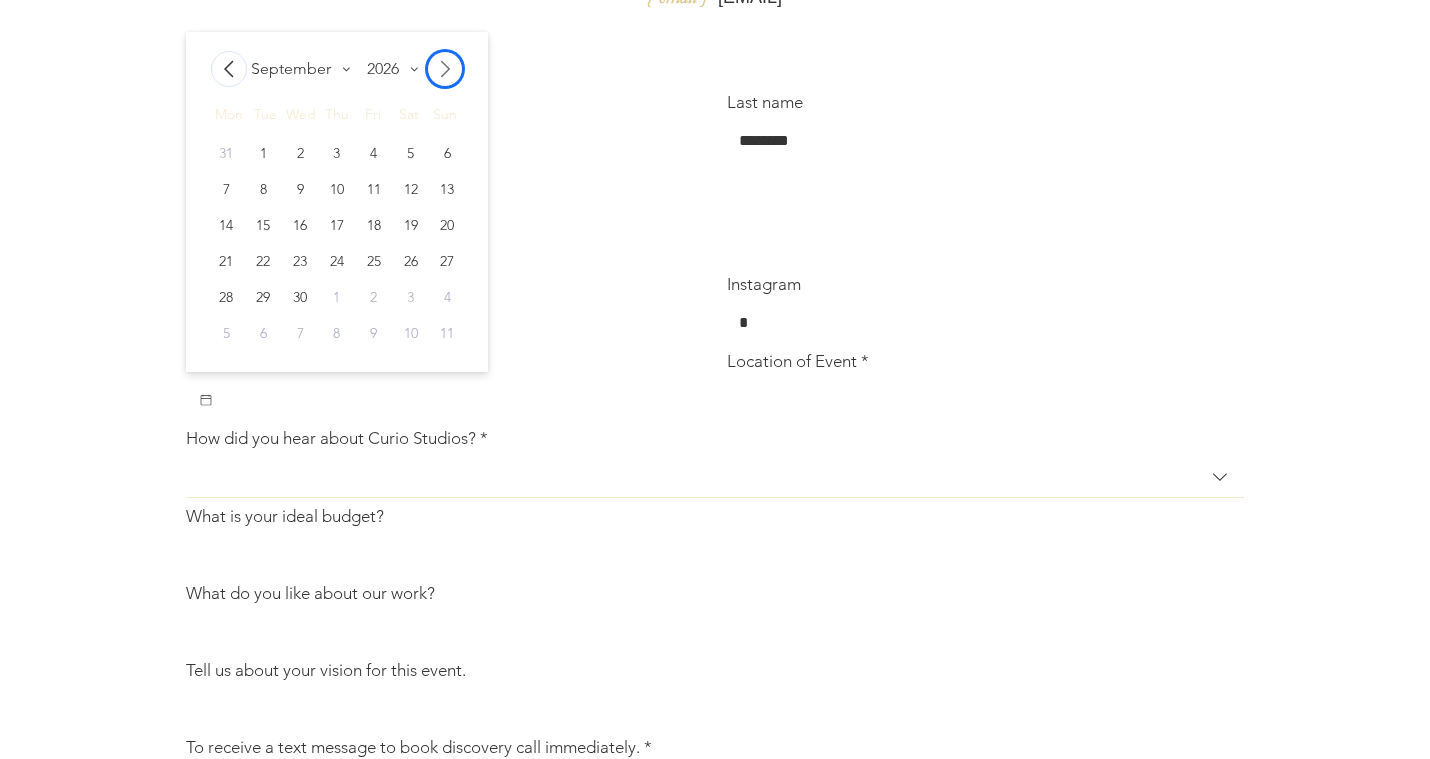 click 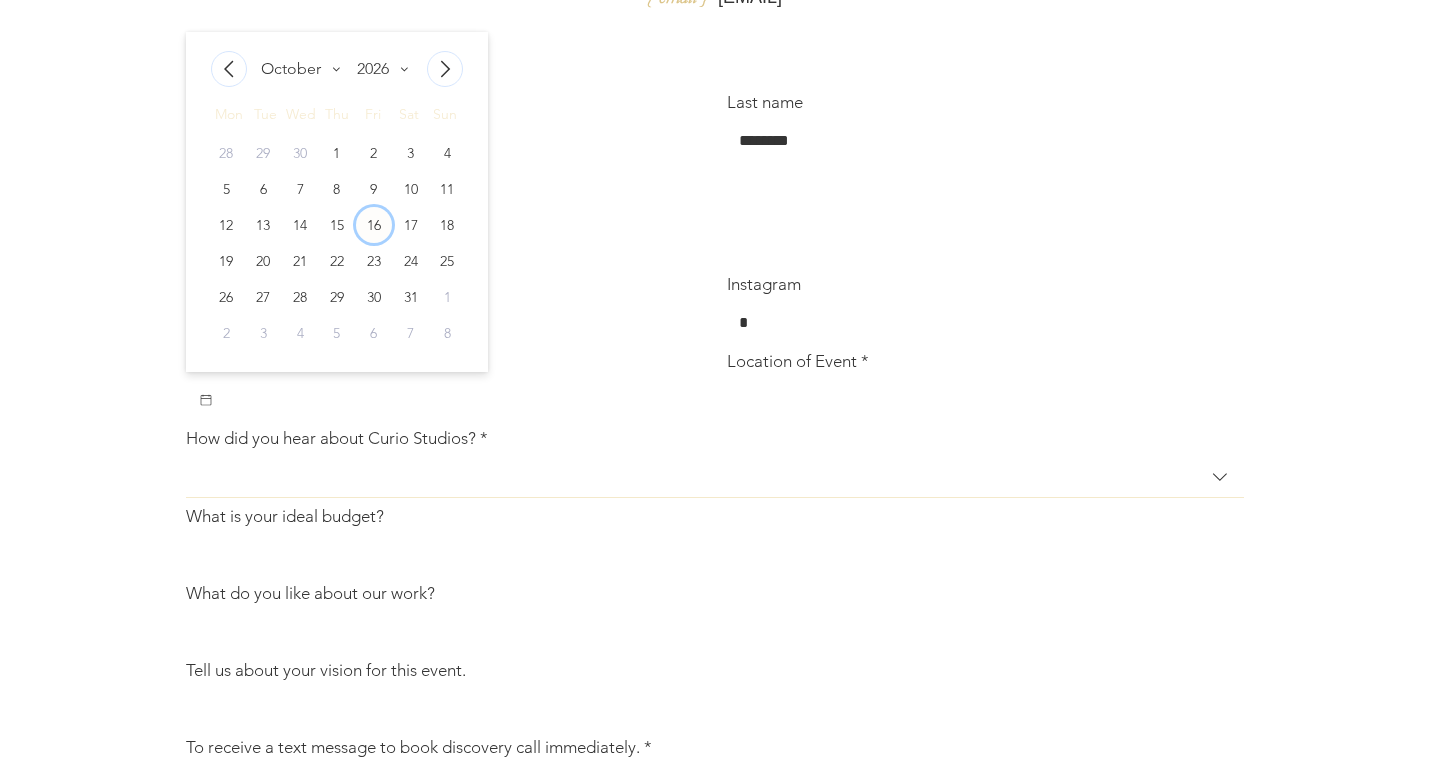 click on "16" at bounding box center (374, 225) 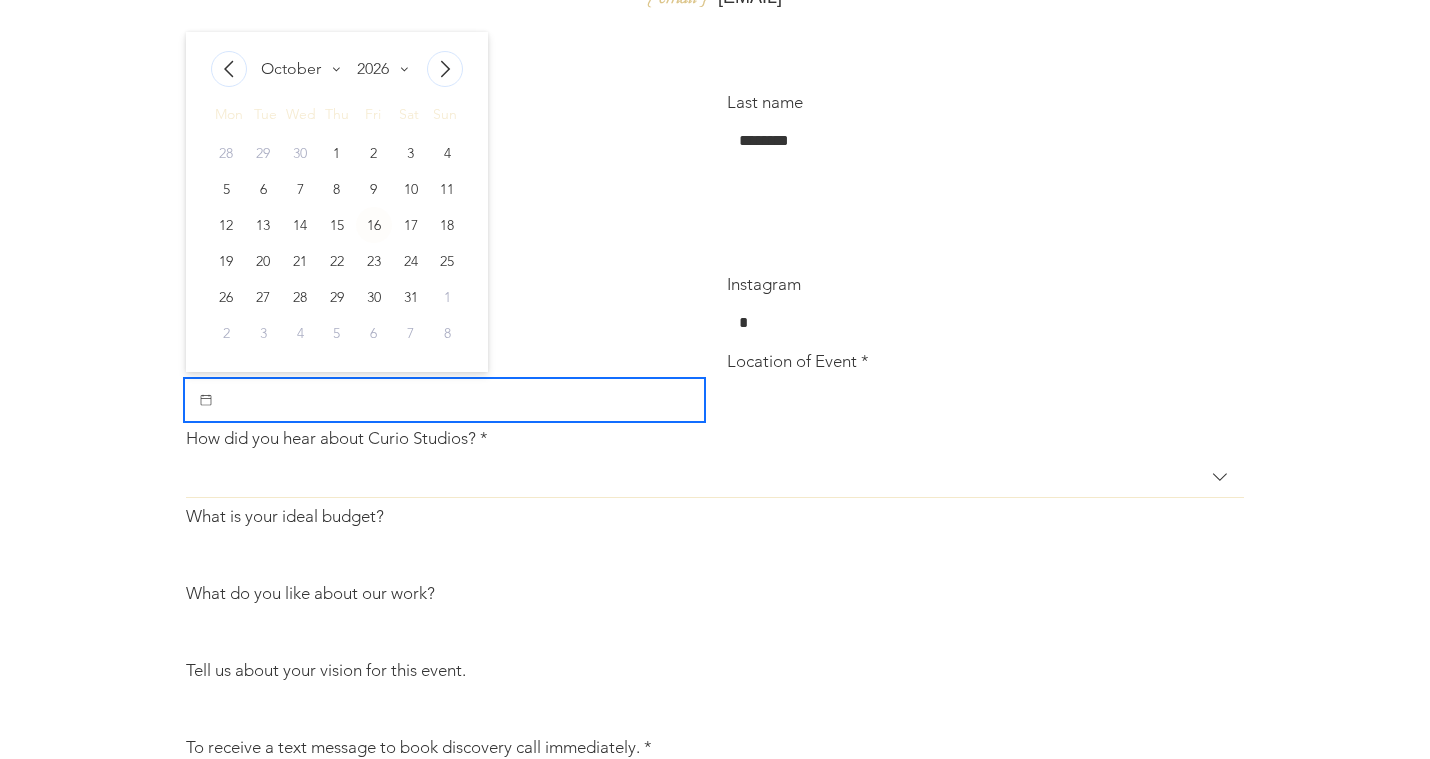 type on "**********" 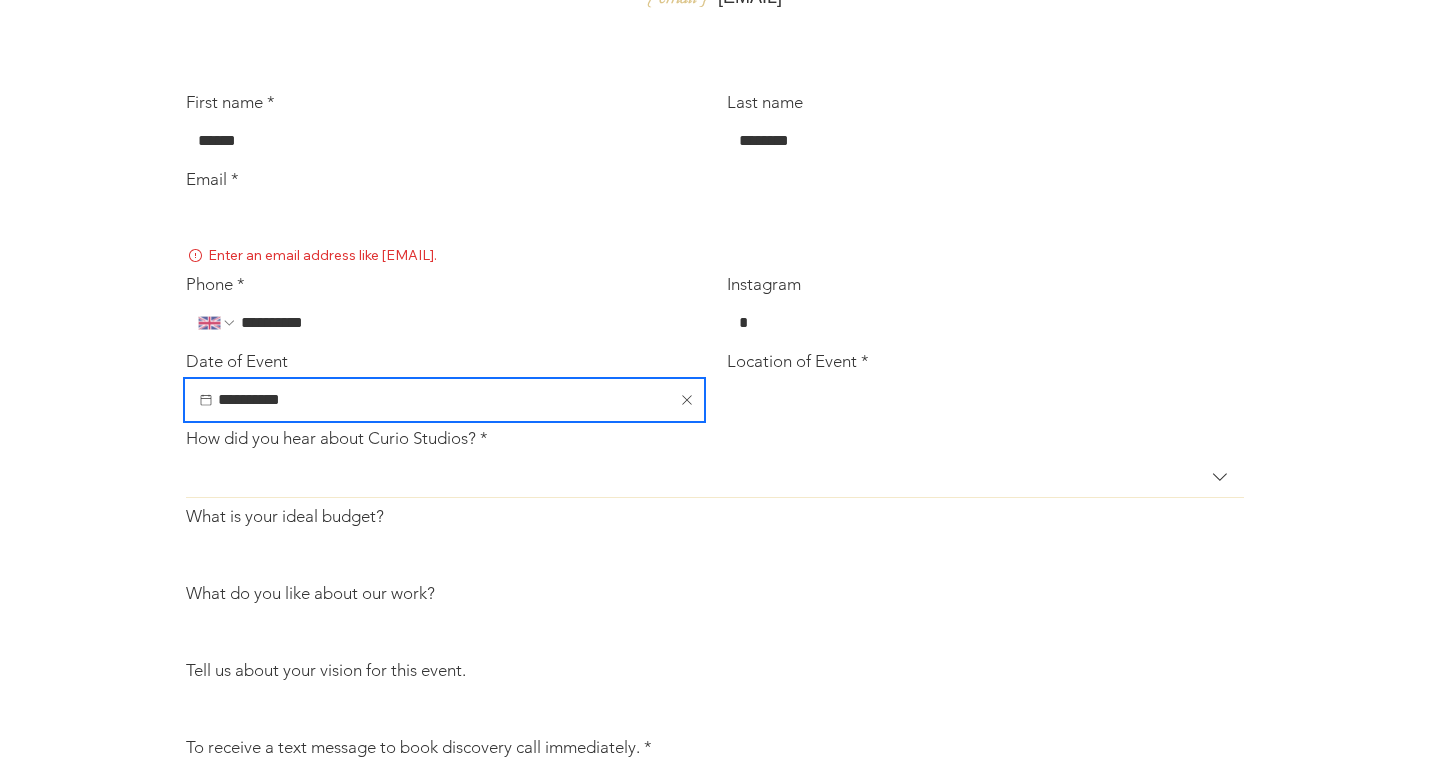 scroll, scrollTop: 666, scrollLeft: 0, axis: vertical 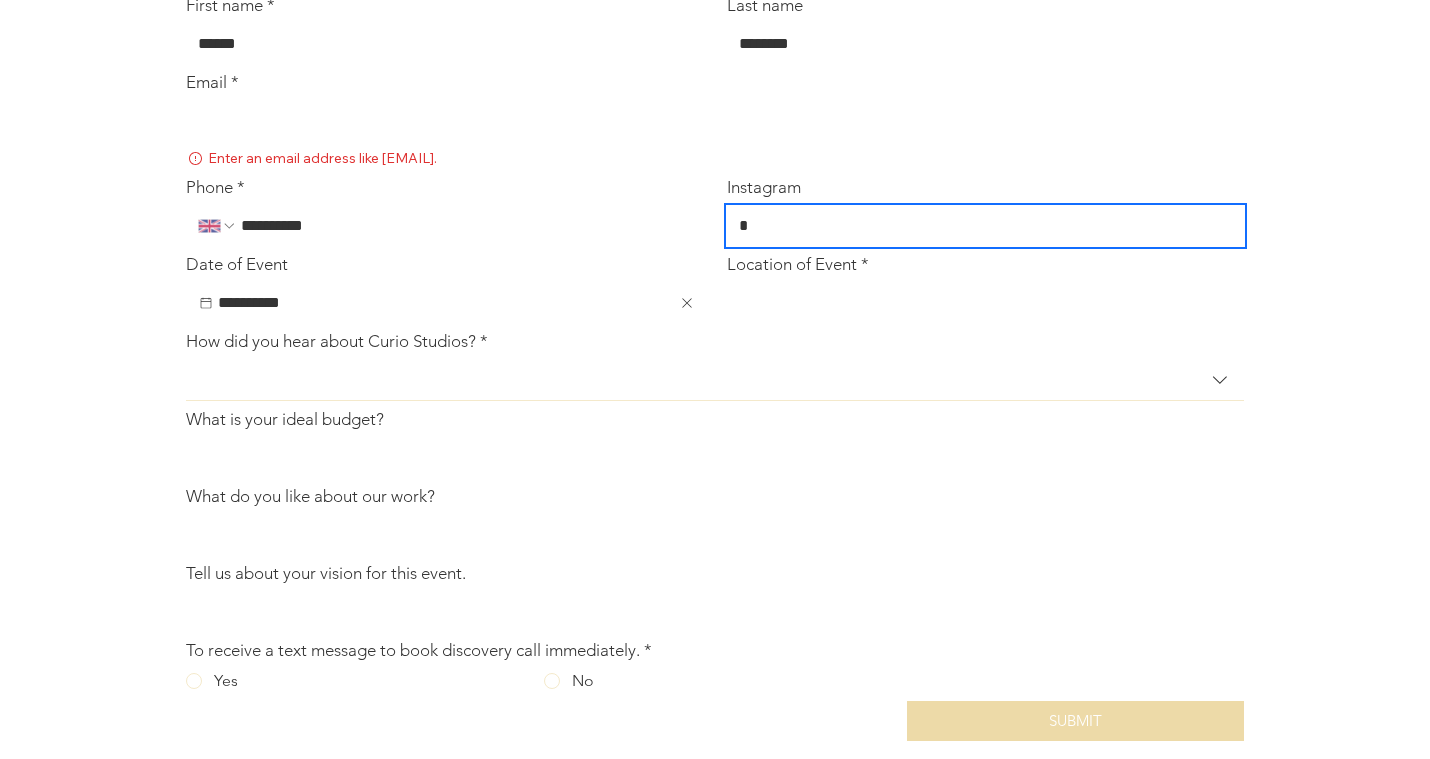 click on "Instagram" at bounding box center (979, 226) 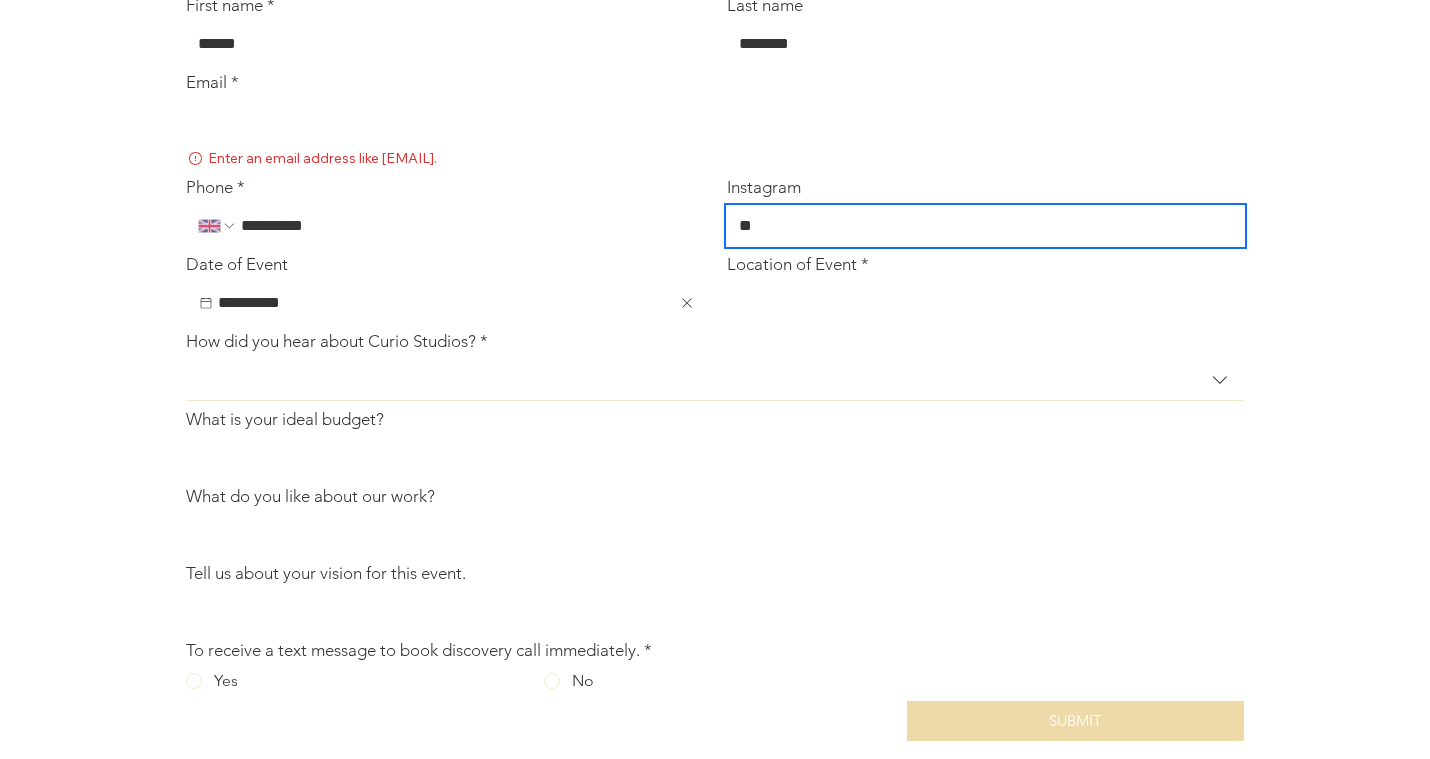 type on "**" 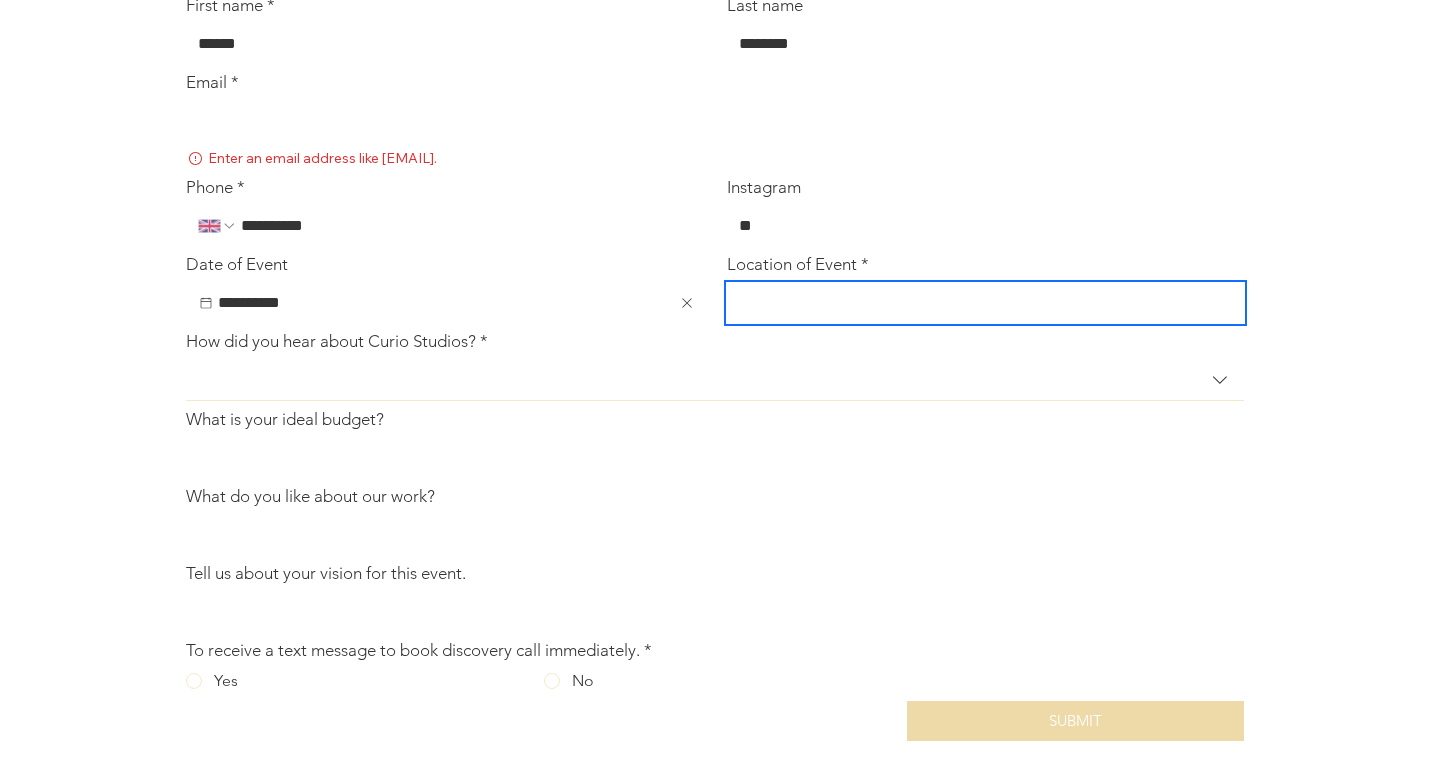 click on "Location of Event
*" at bounding box center [979, 303] 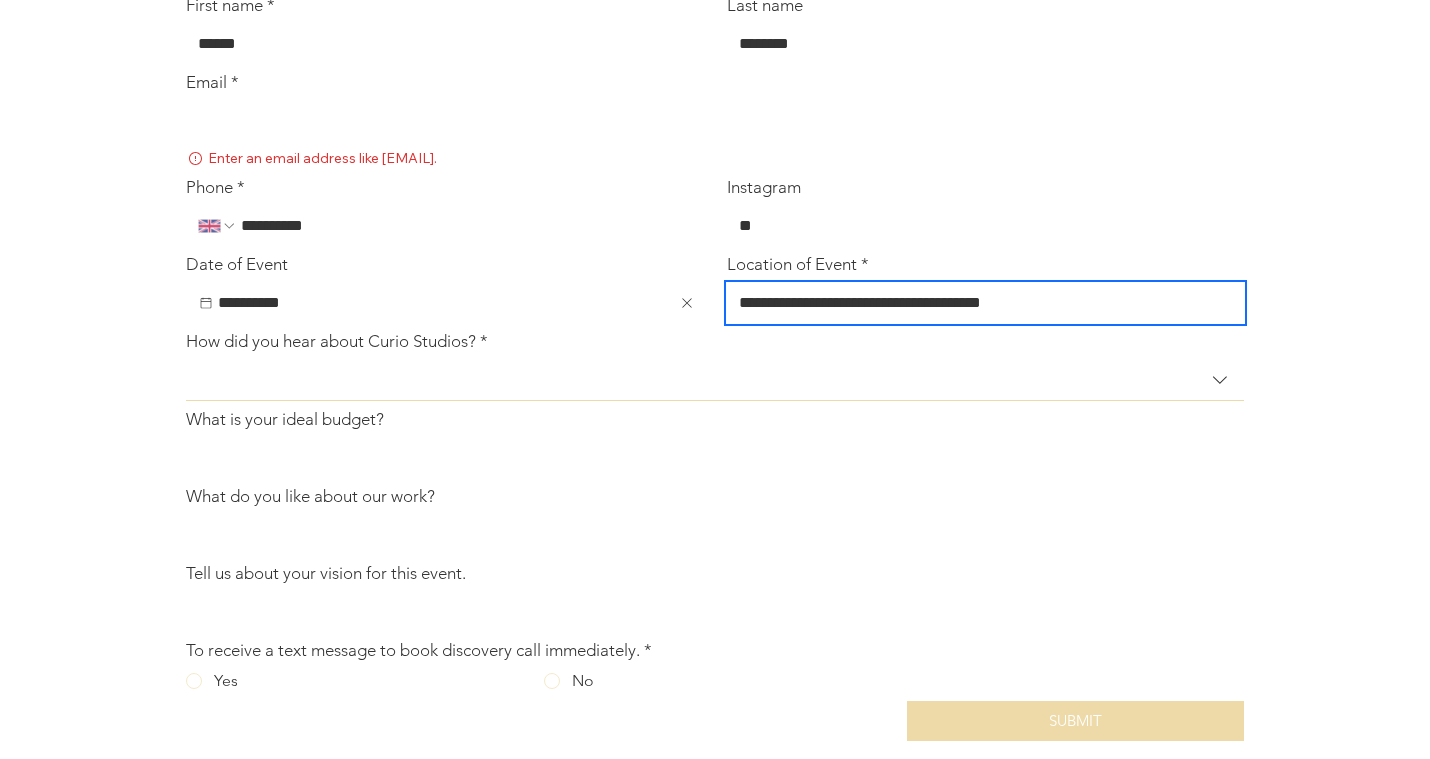 type on "**********" 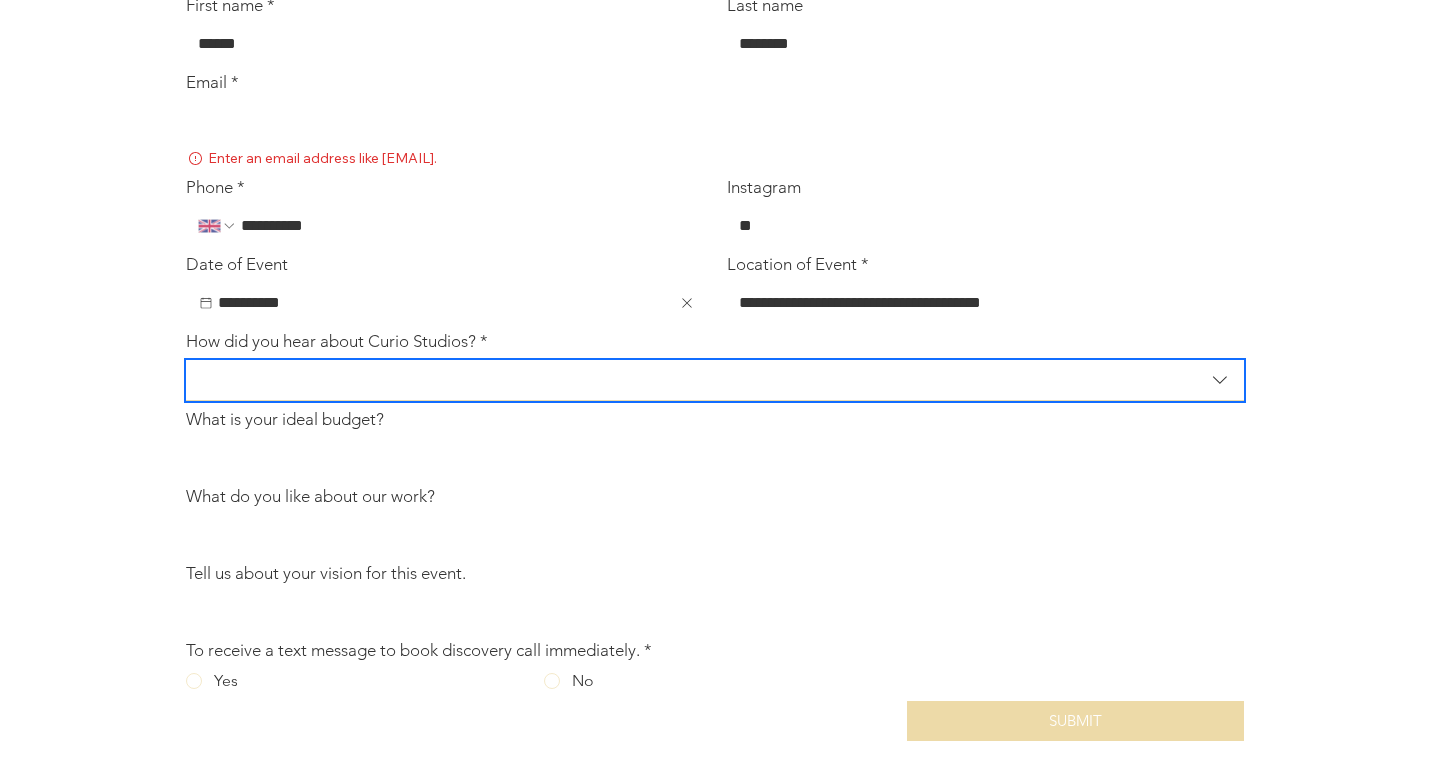 click at bounding box center (701, 379) 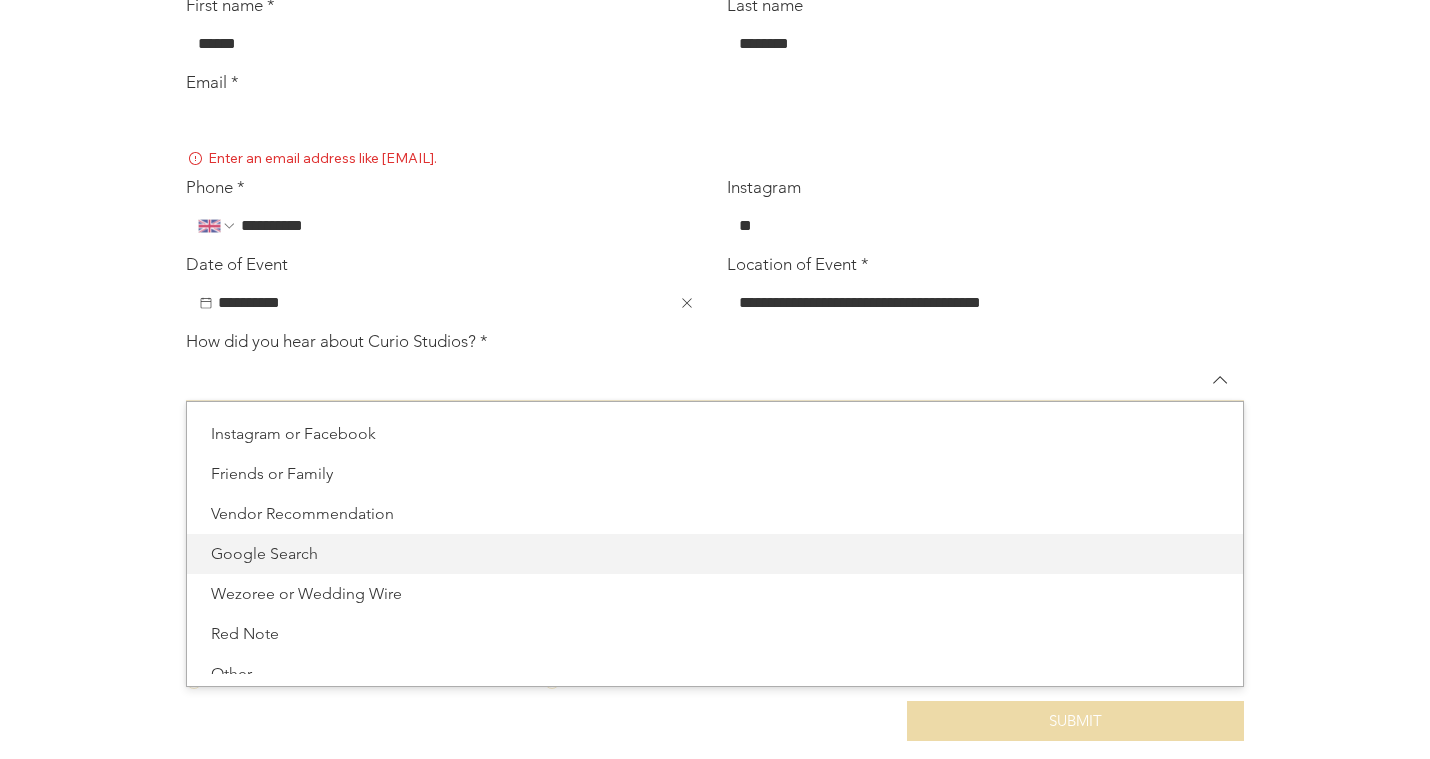 click on "Google Search" at bounding box center (715, 554) 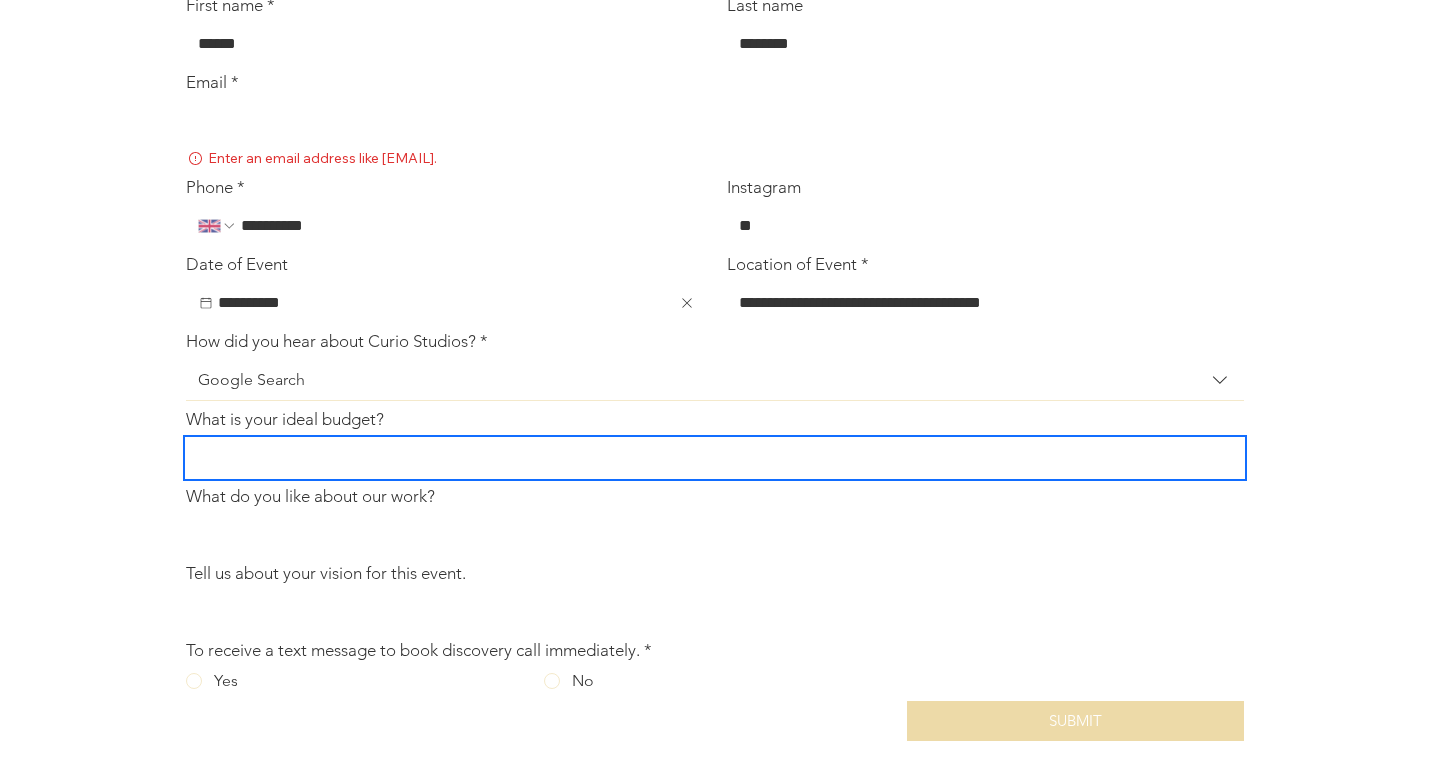 click on "What is your ideal budget?" at bounding box center (709, 458) 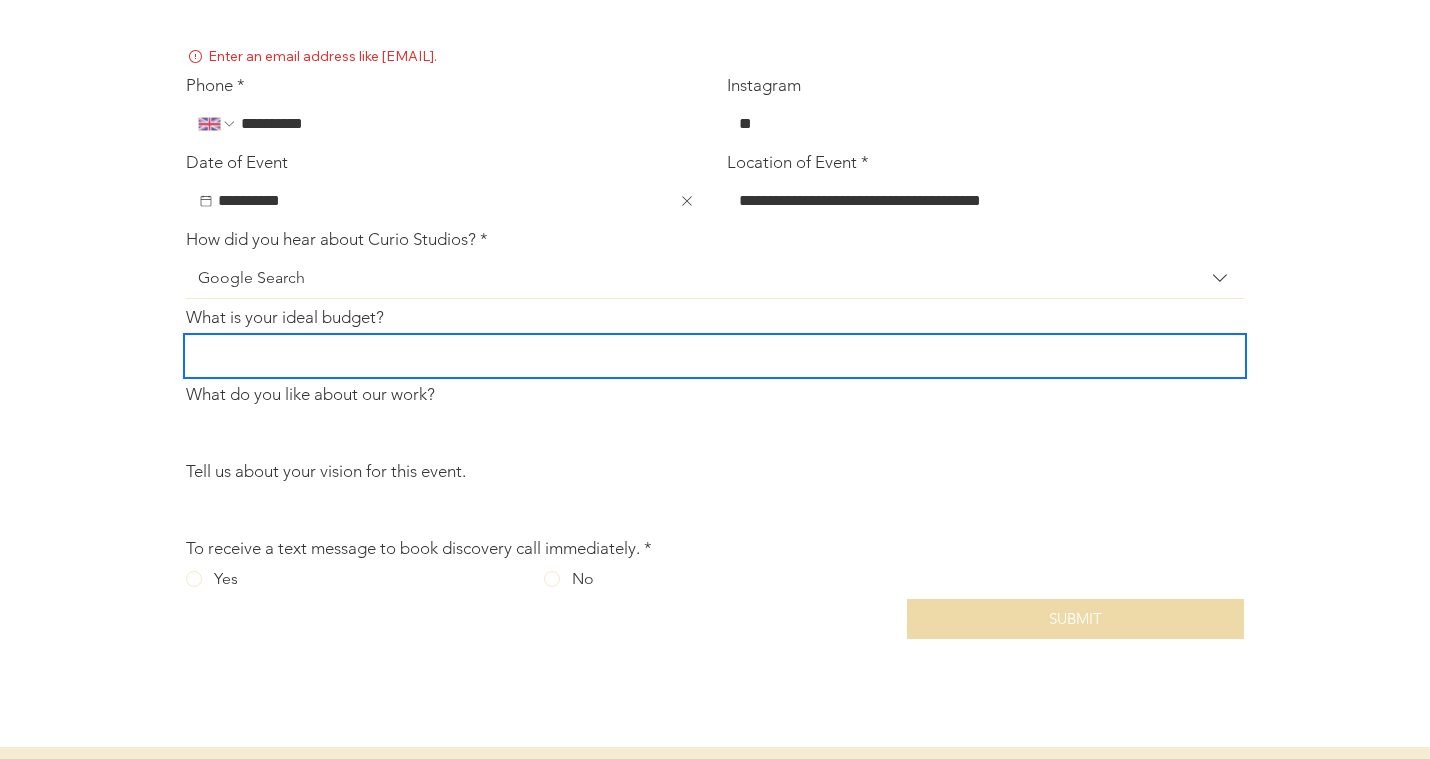 scroll, scrollTop: 770, scrollLeft: 0, axis: vertical 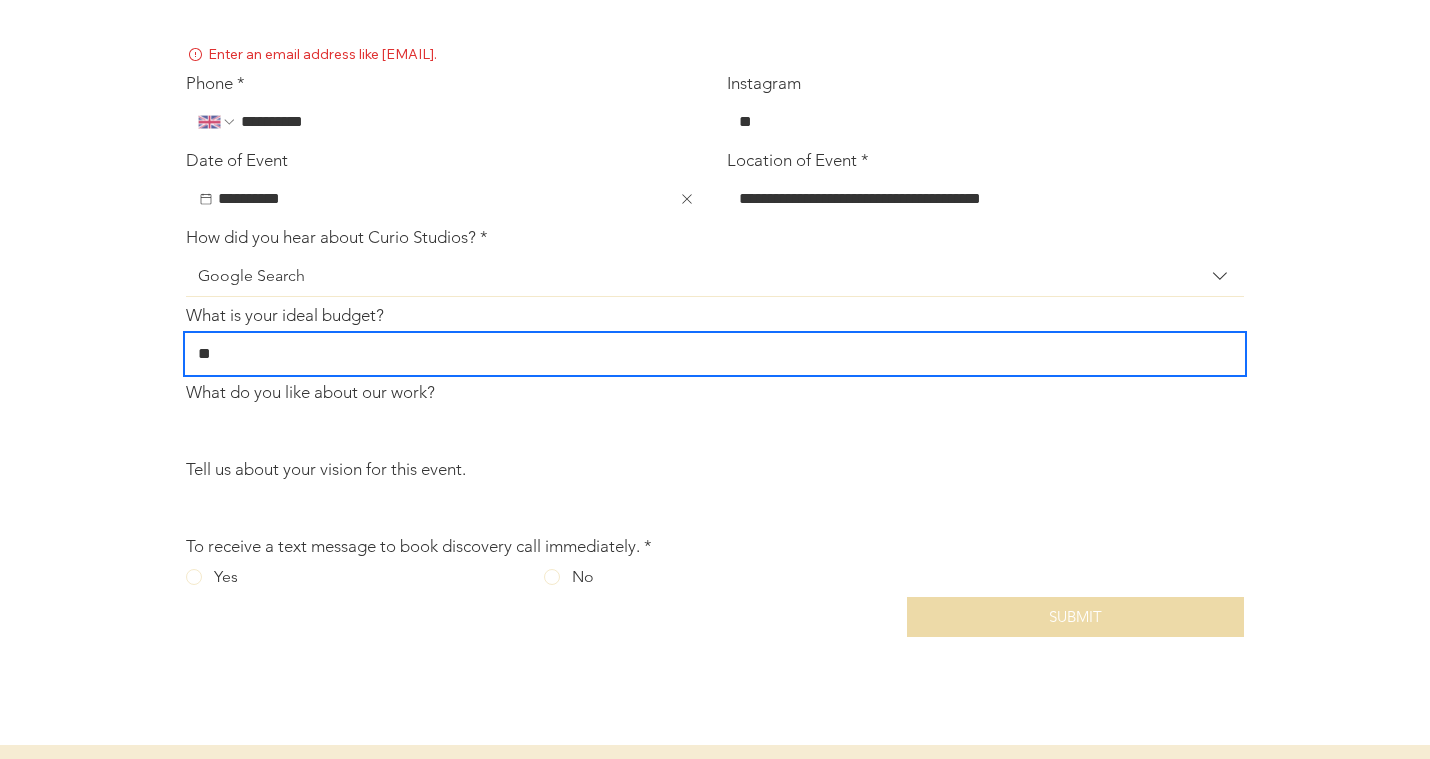 type on "*" 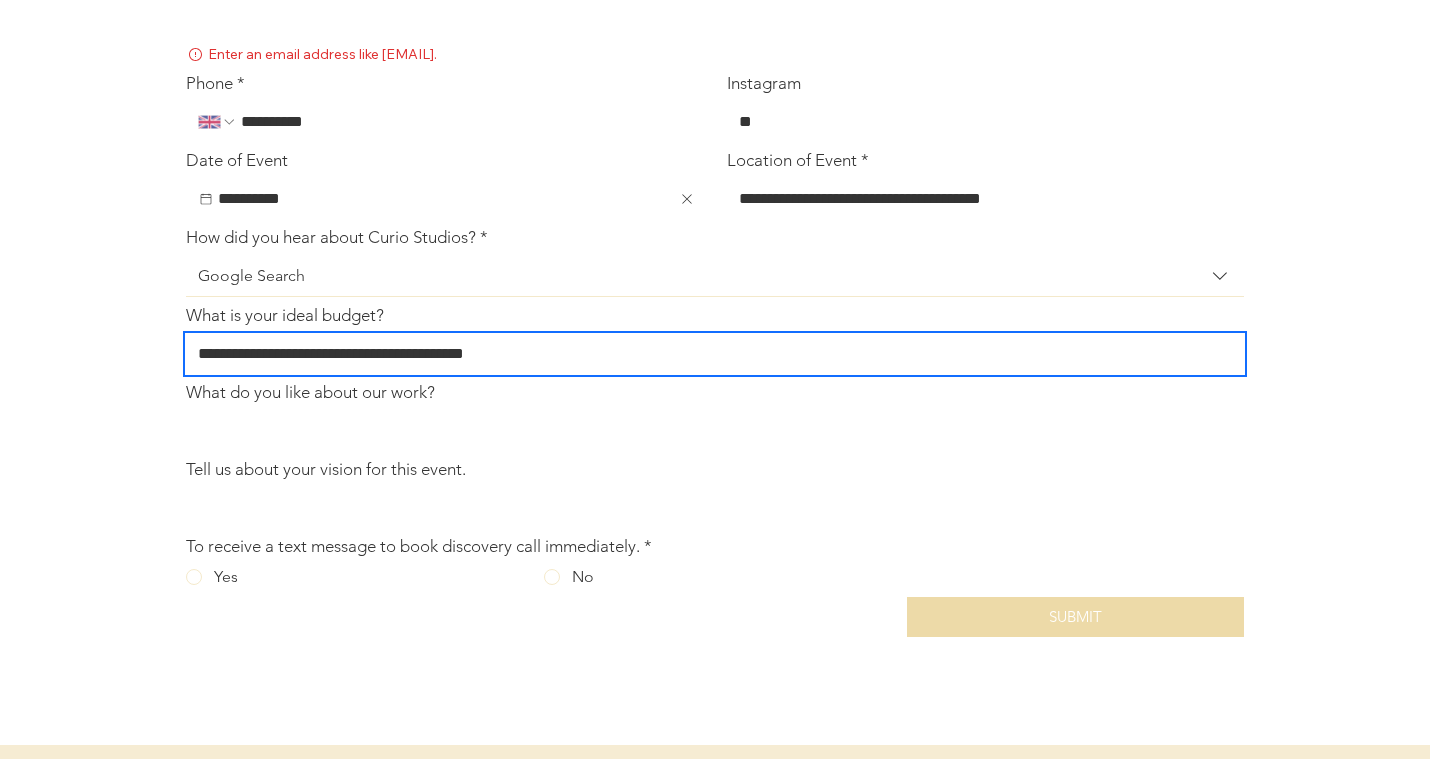 type on "**********" 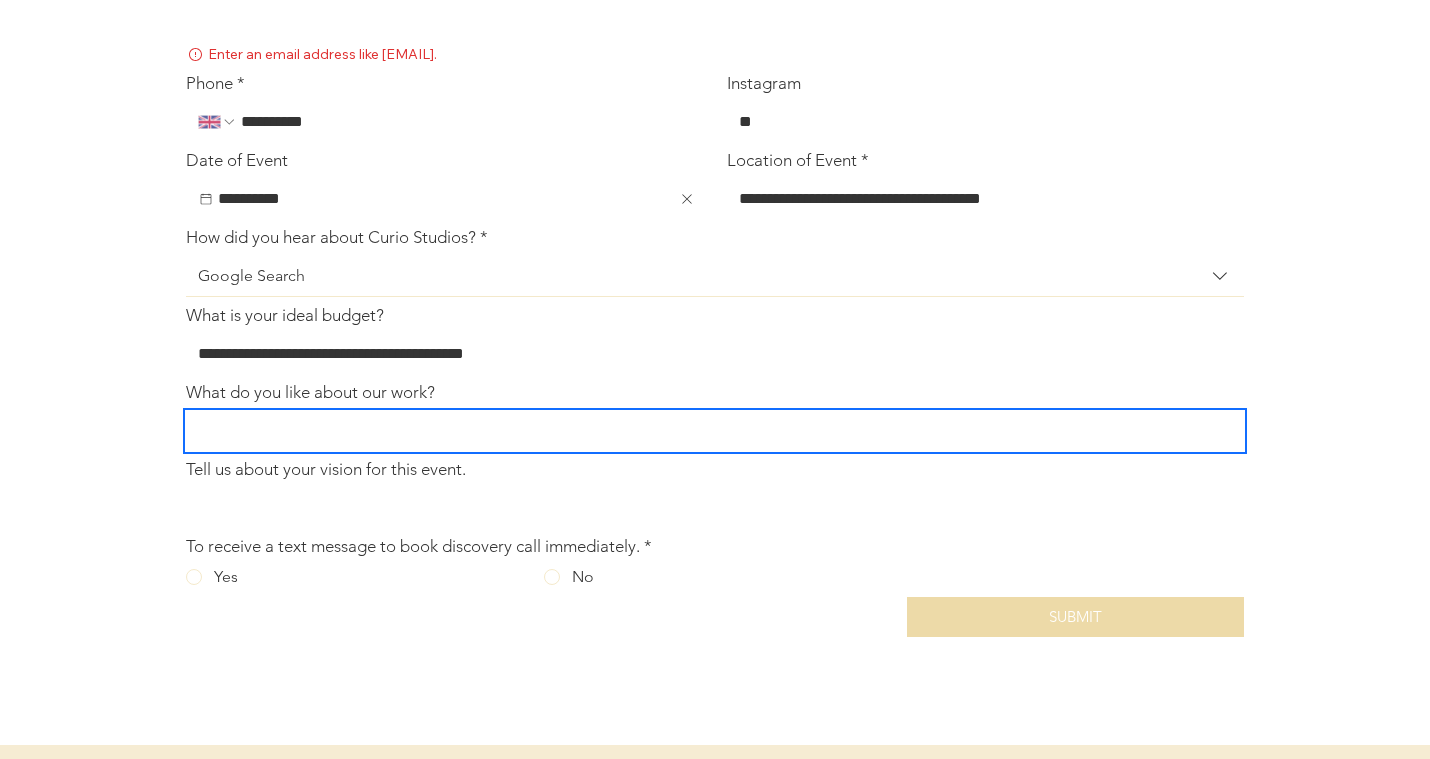 click on "What do you like about our work?" at bounding box center (709, 431) 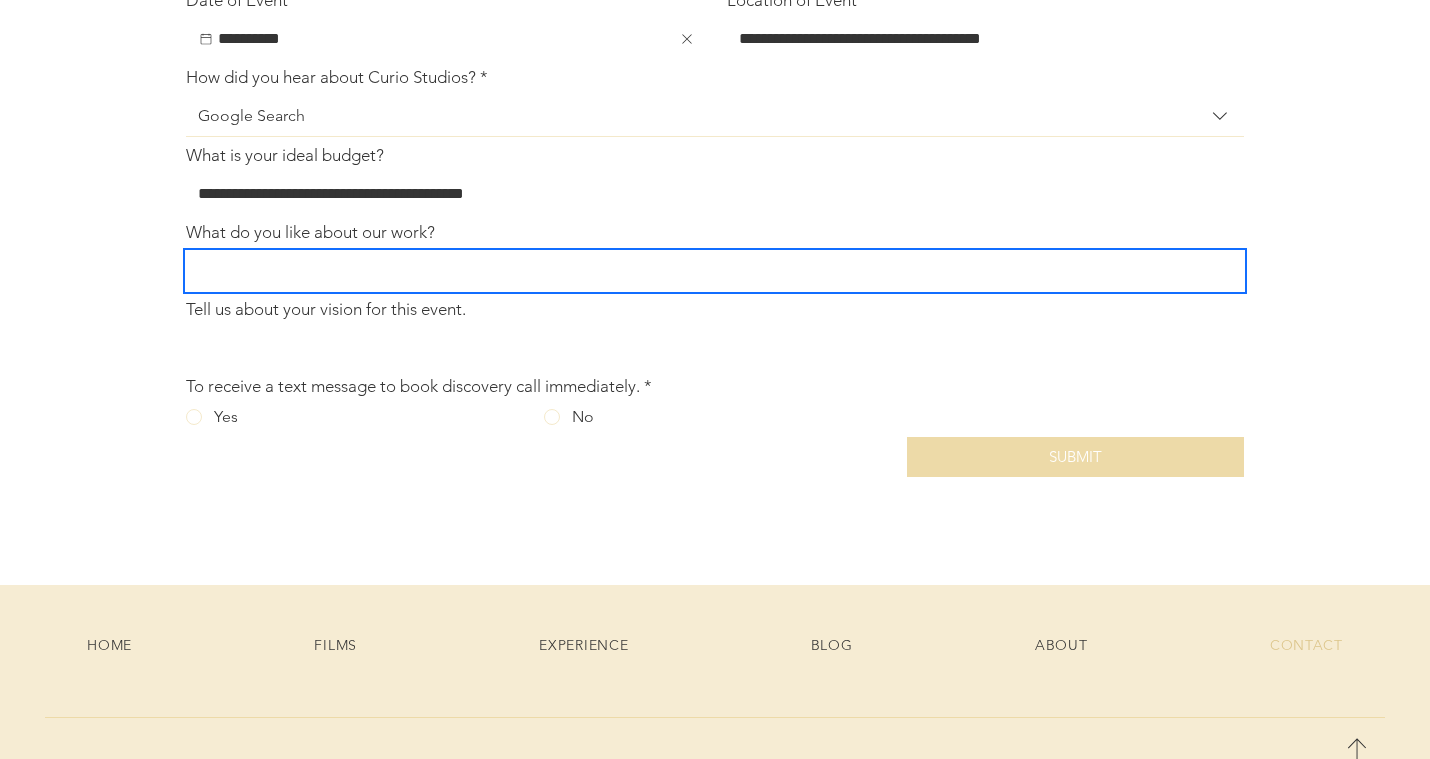scroll, scrollTop: 933, scrollLeft: 0, axis: vertical 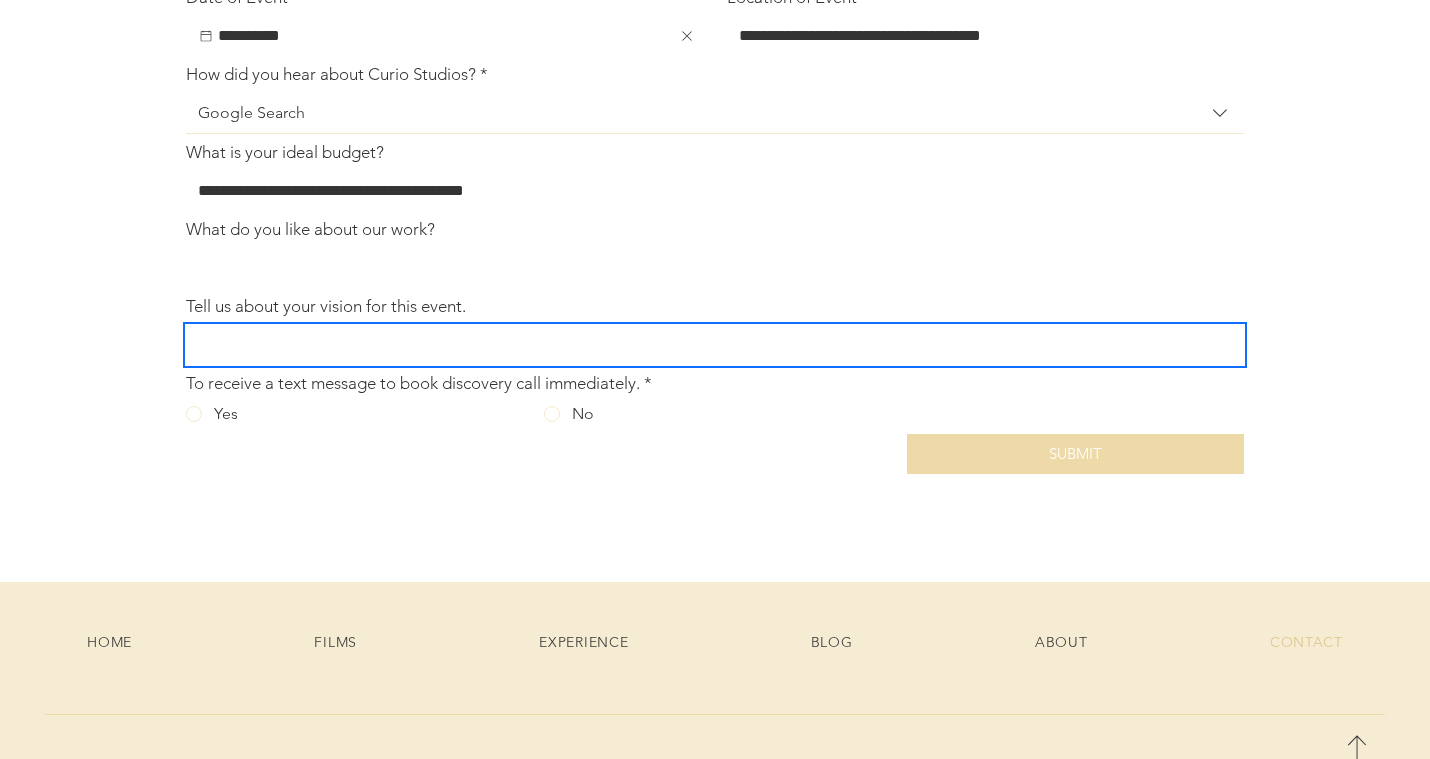 click on "Tell us about your vision for this event." at bounding box center [709, 345] 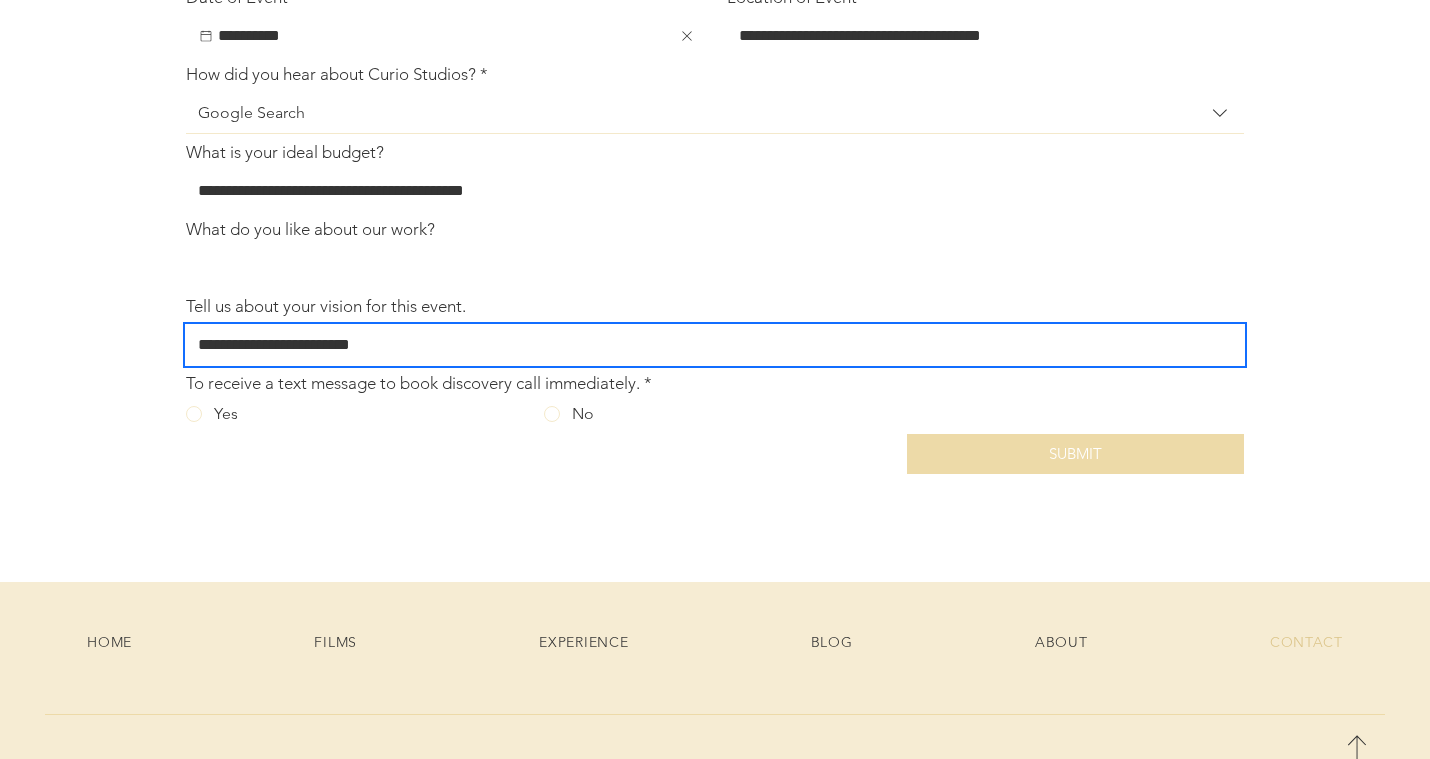 type 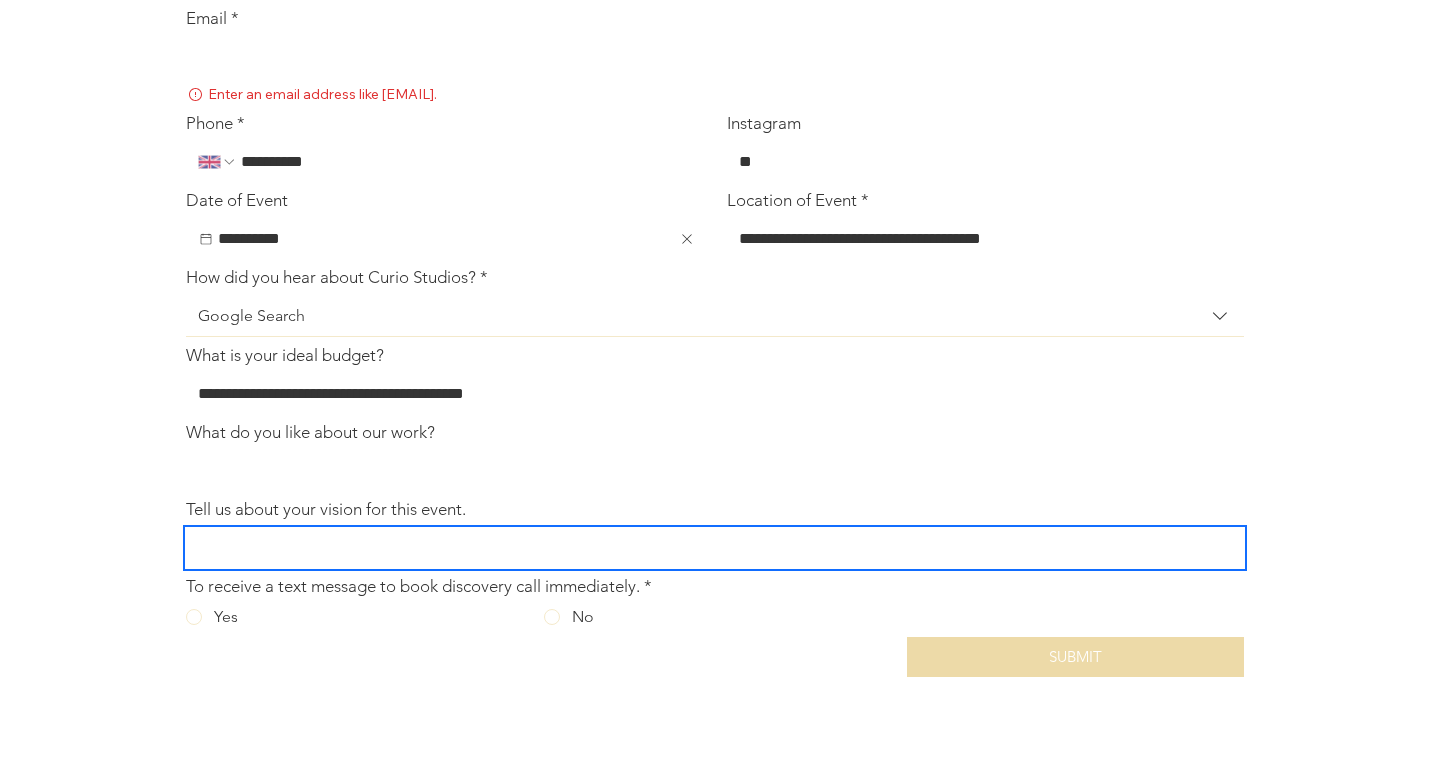 scroll, scrollTop: 644, scrollLeft: 0, axis: vertical 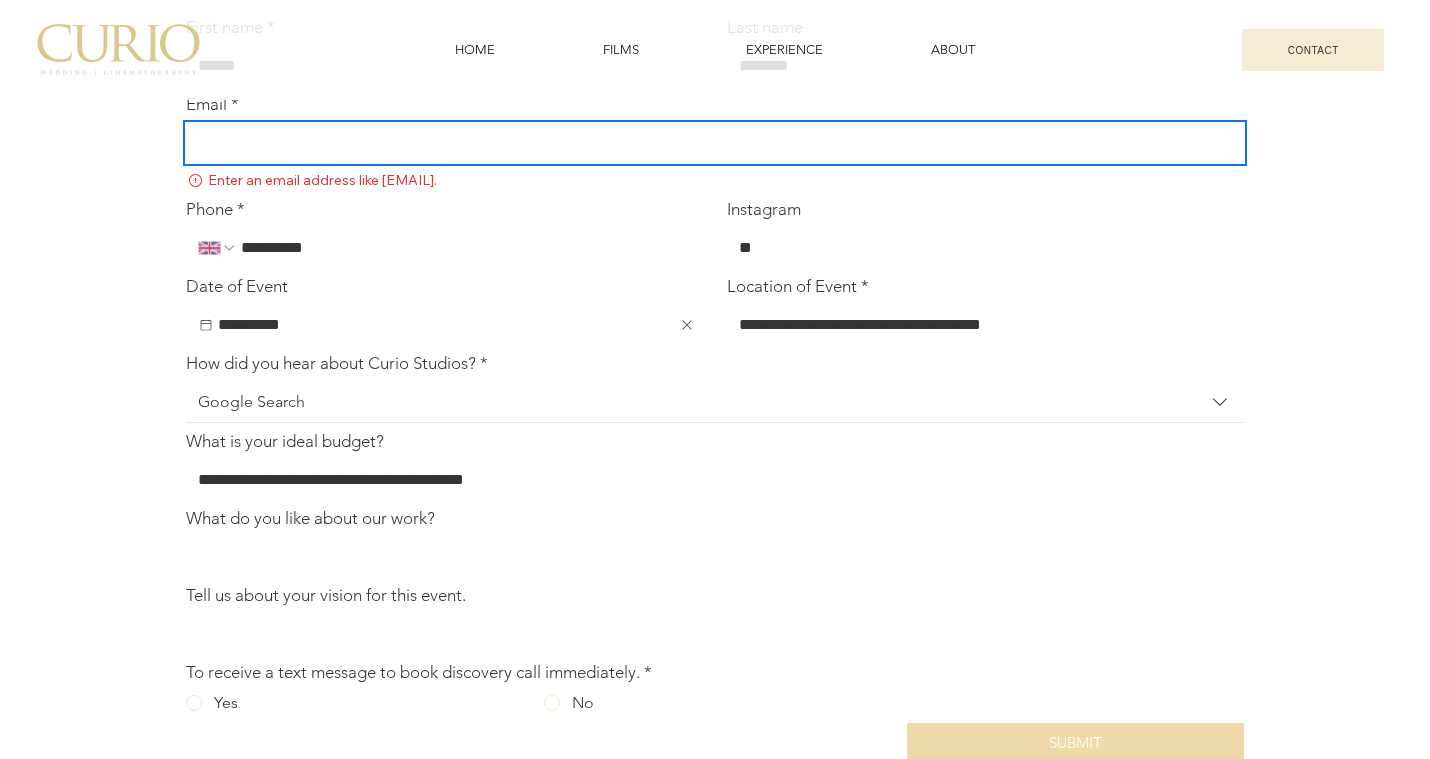click on "Email *" at bounding box center (709, 143) 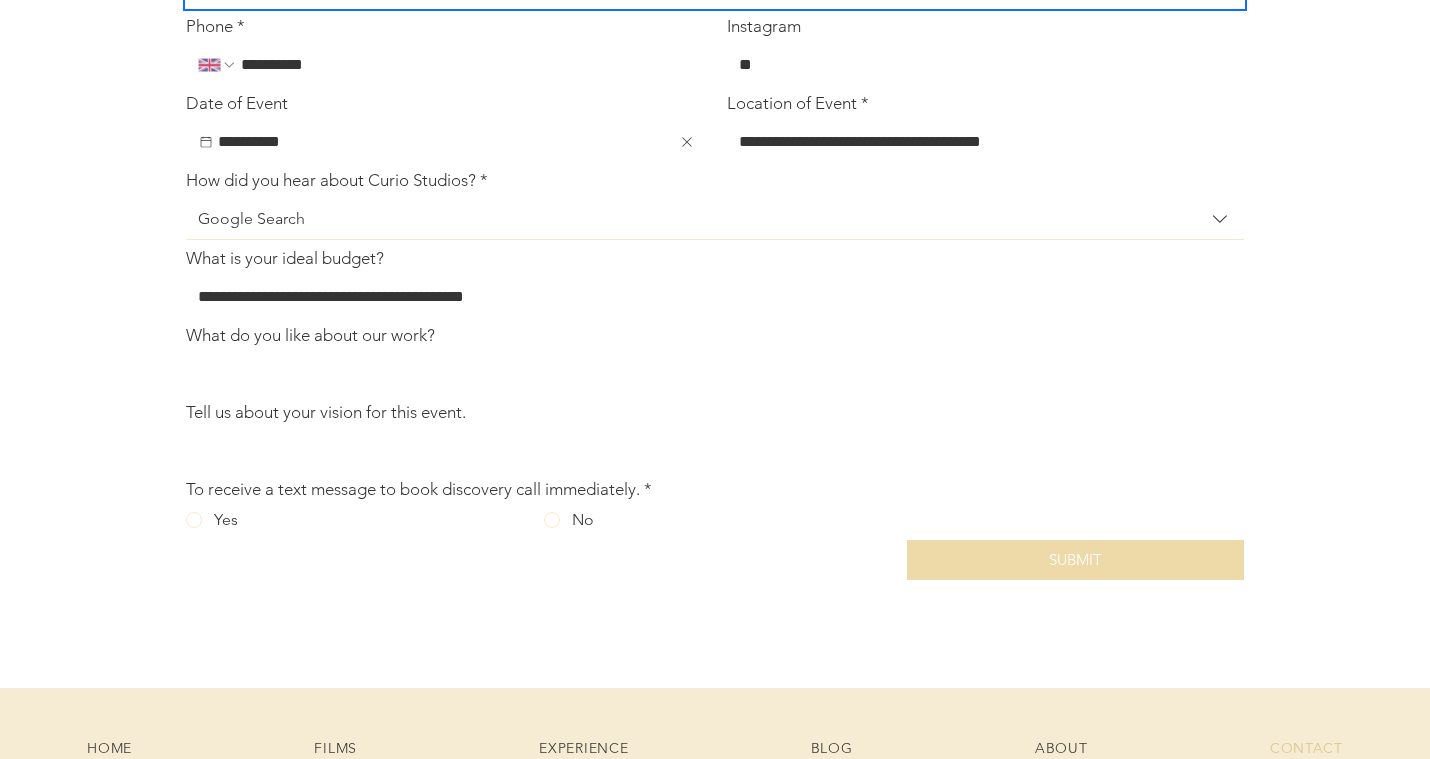 scroll, scrollTop: 944, scrollLeft: 0, axis: vertical 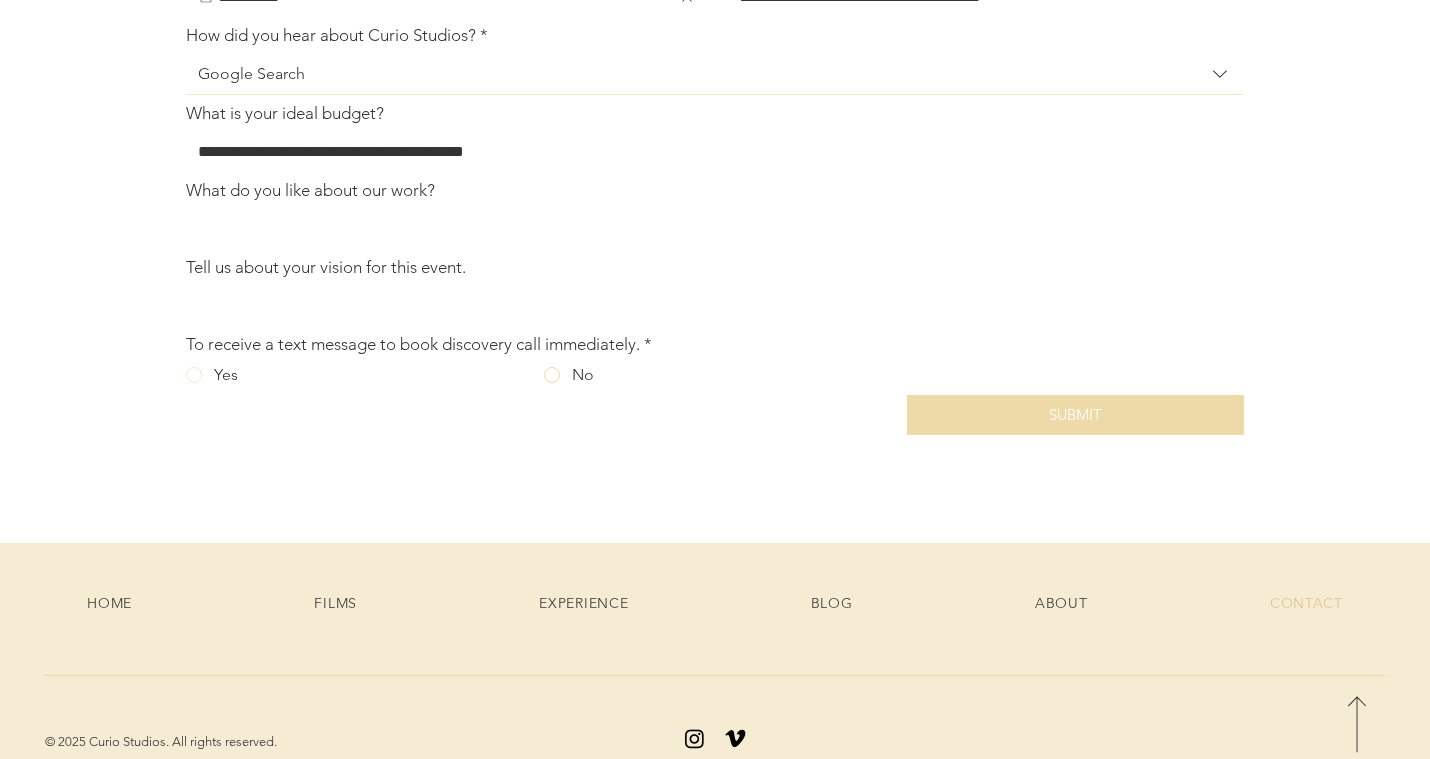 type on "**********" 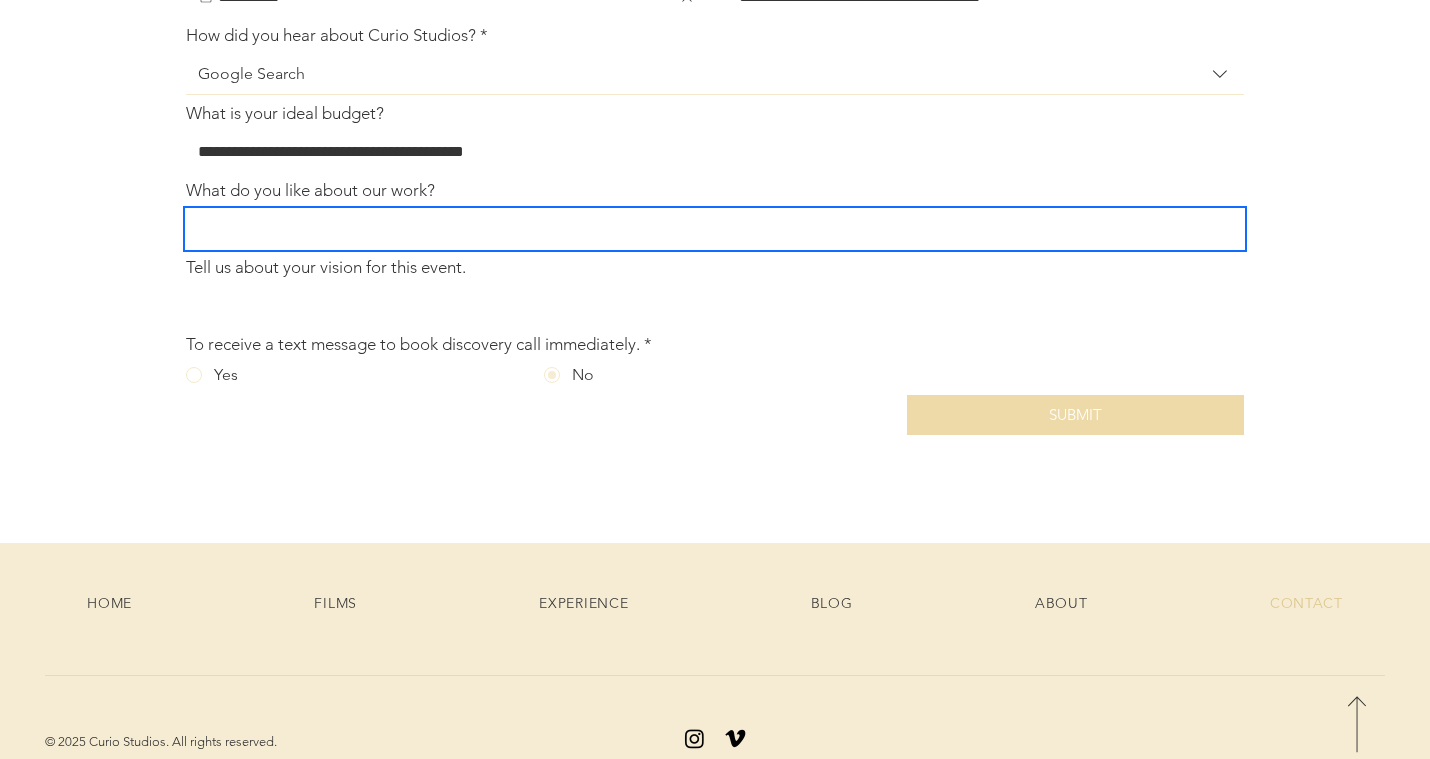 click on "What do you like about our work?" at bounding box center (709, 229) 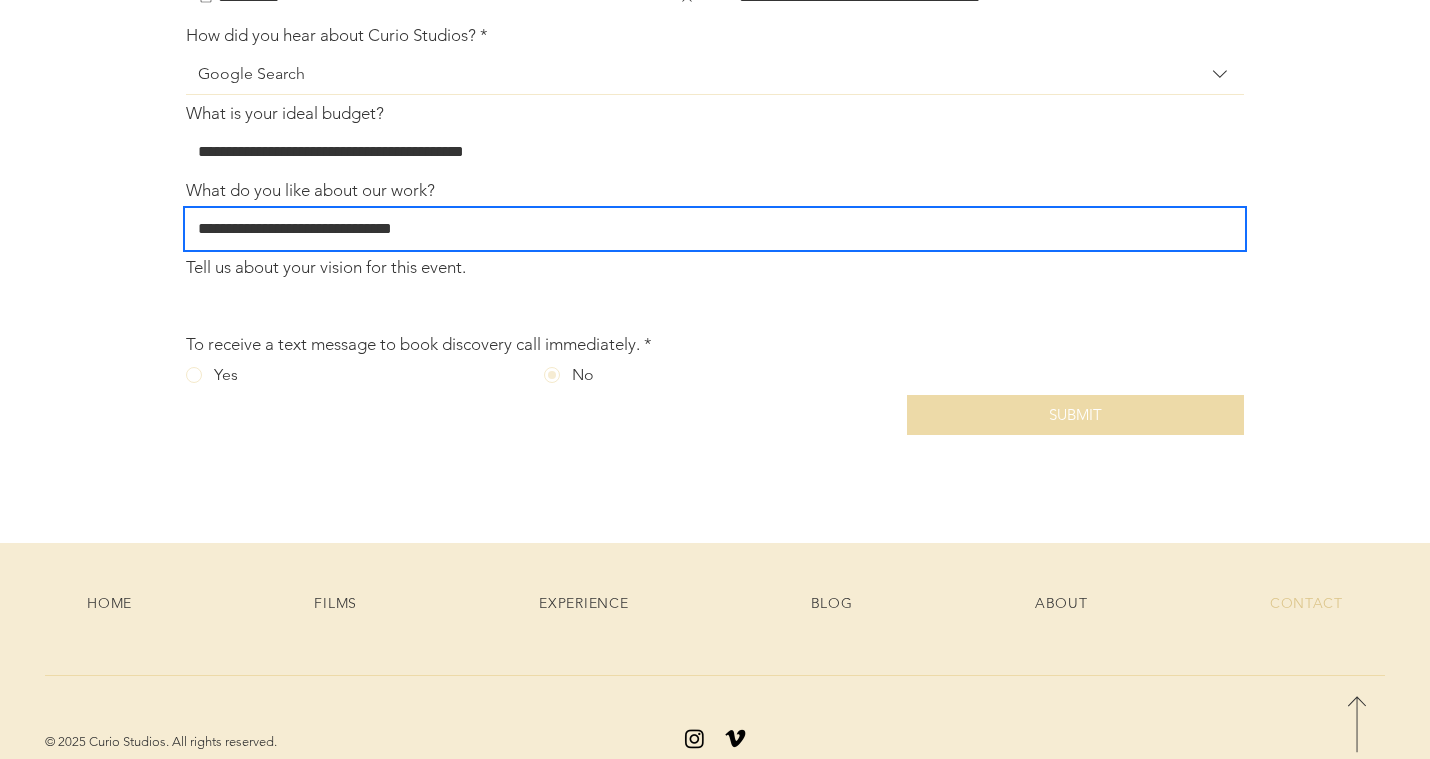 type on "**********" 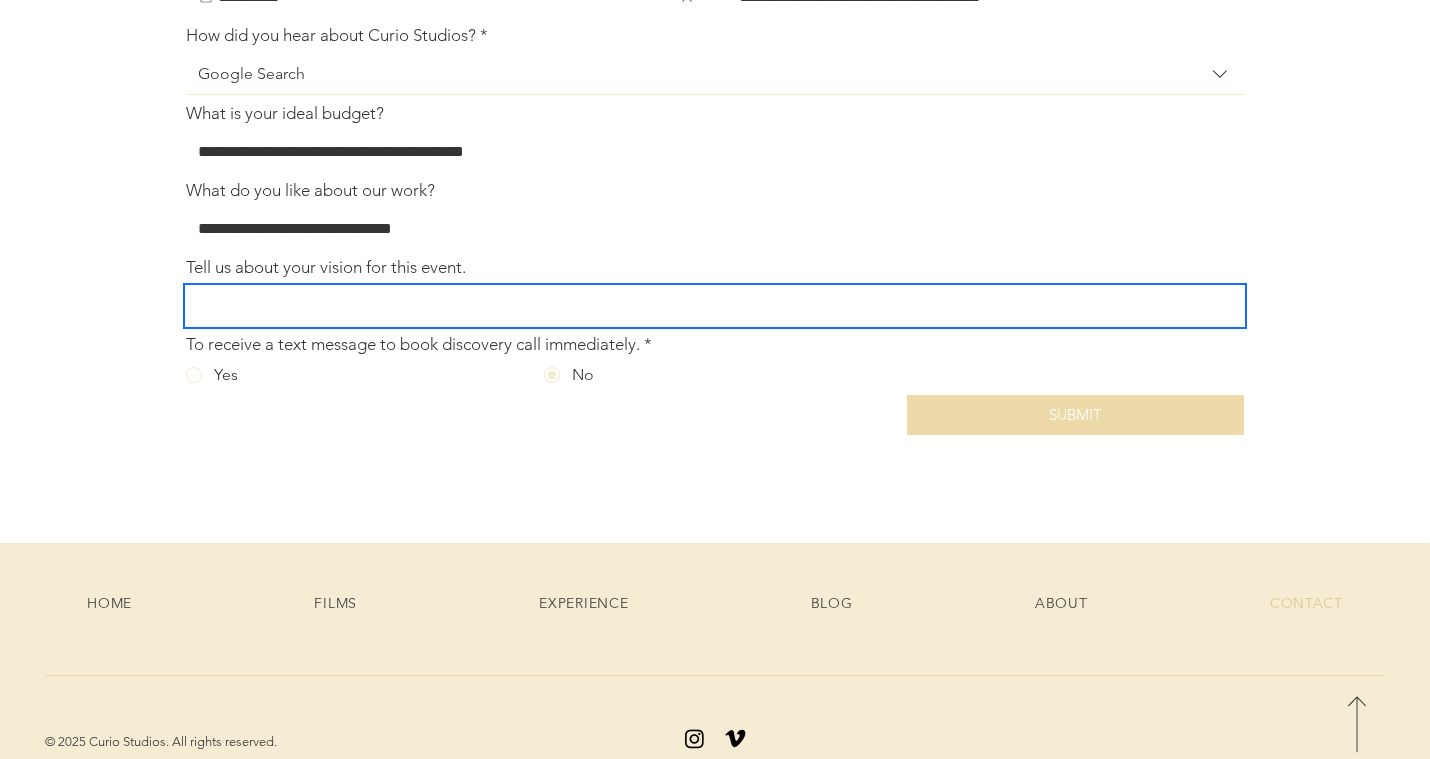 click on "Tell us about your vision for this event." at bounding box center (709, 306) 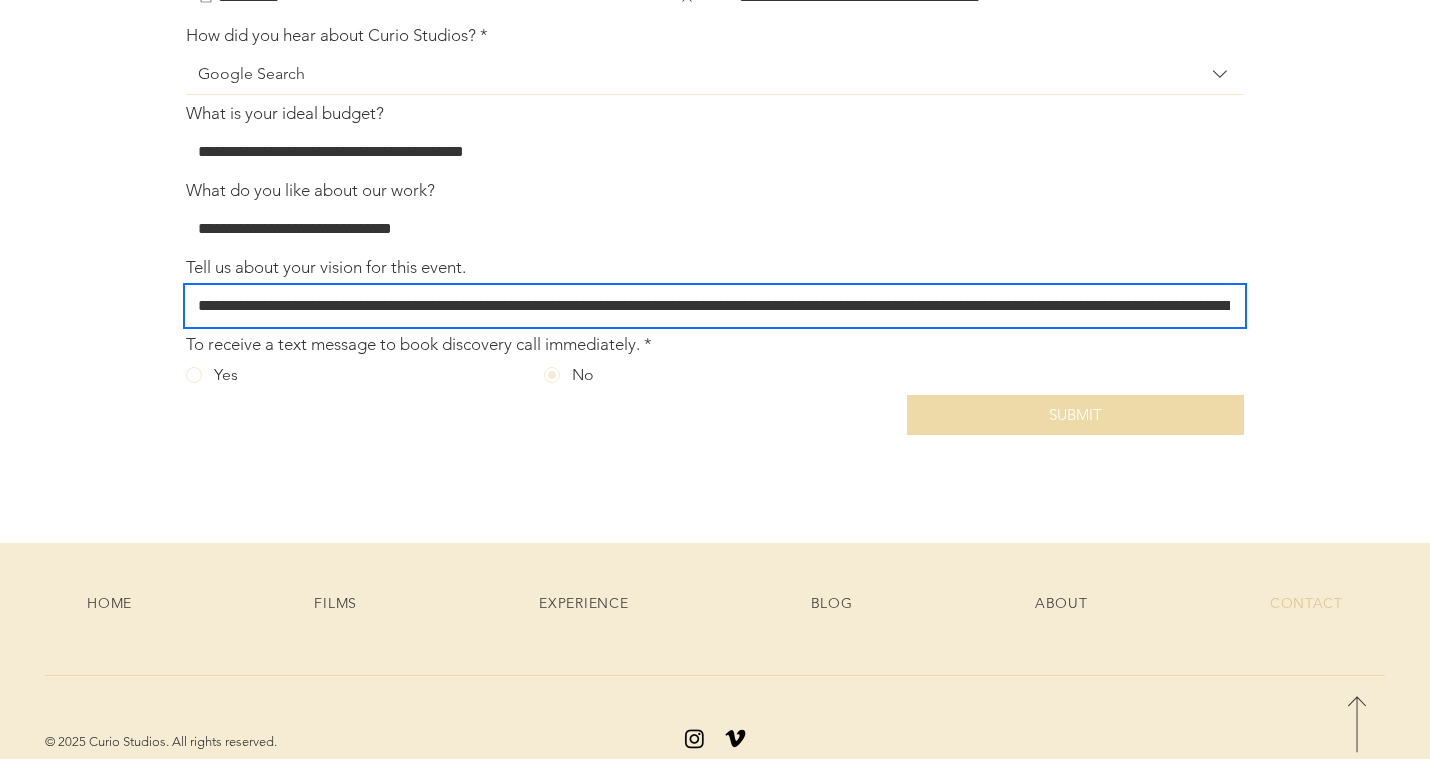 scroll, scrollTop: 0, scrollLeft: 2215, axis: horizontal 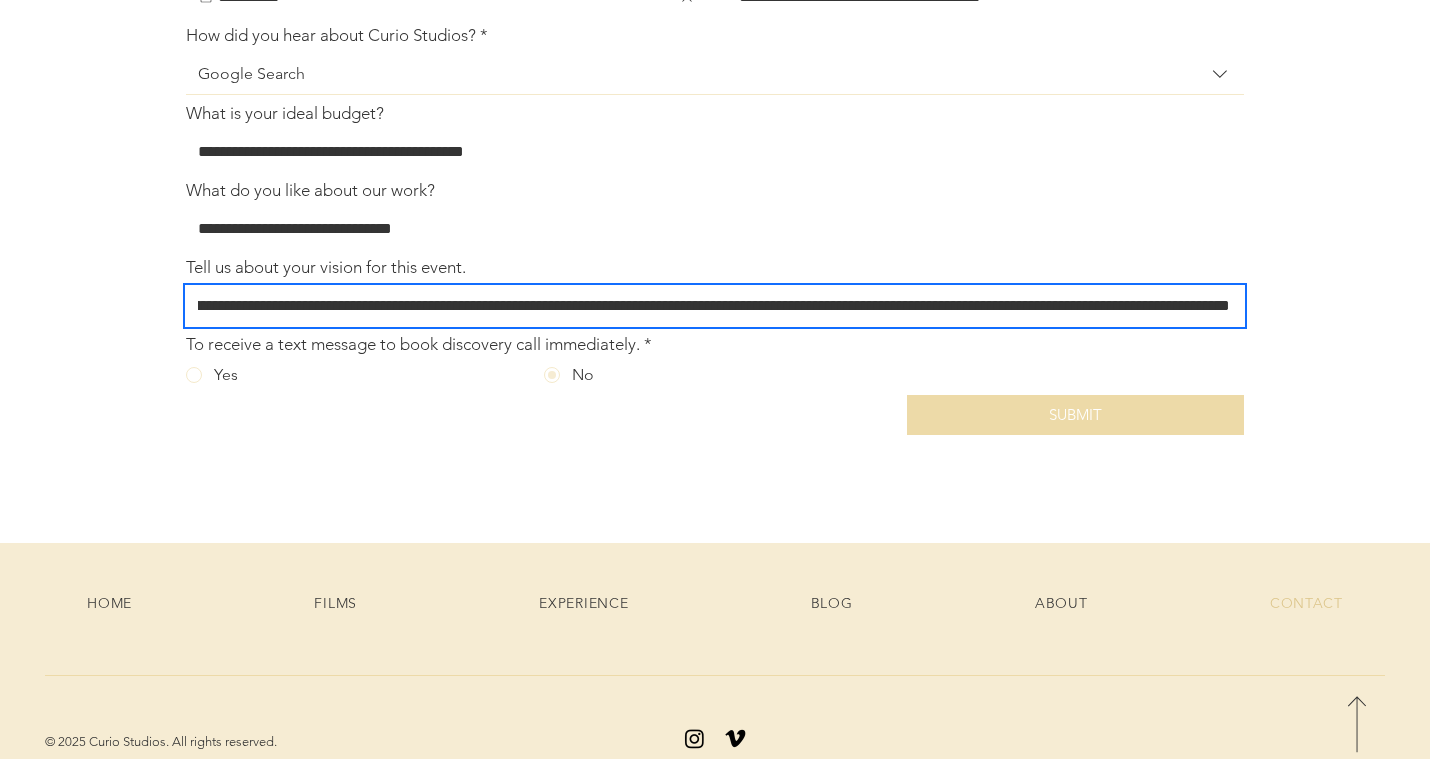 drag, startPoint x: 1117, startPoint y: 387, endPoint x: 1238, endPoint y: 381, distance: 121.14867 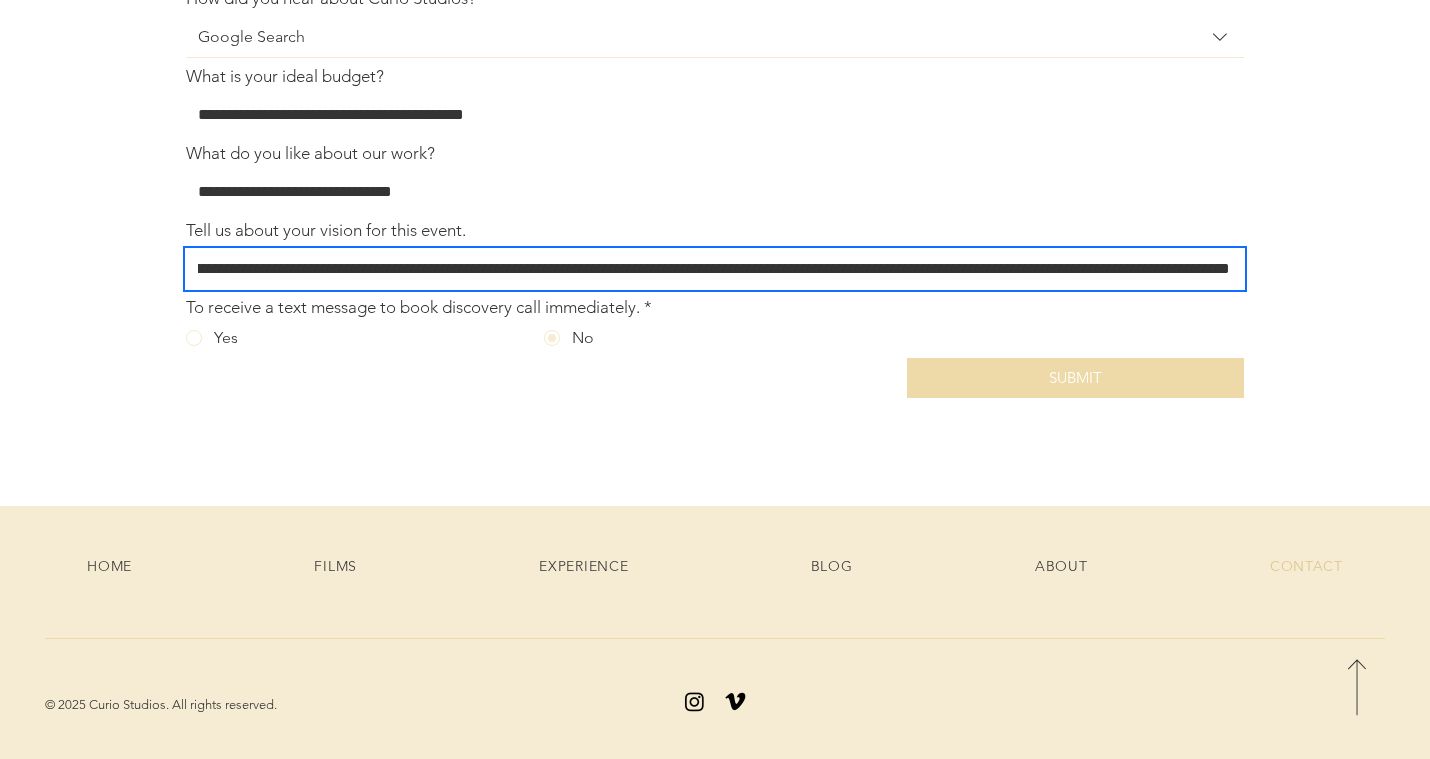 scroll, scrollTop: 1063, scrollLeft: 0, axis: vertical 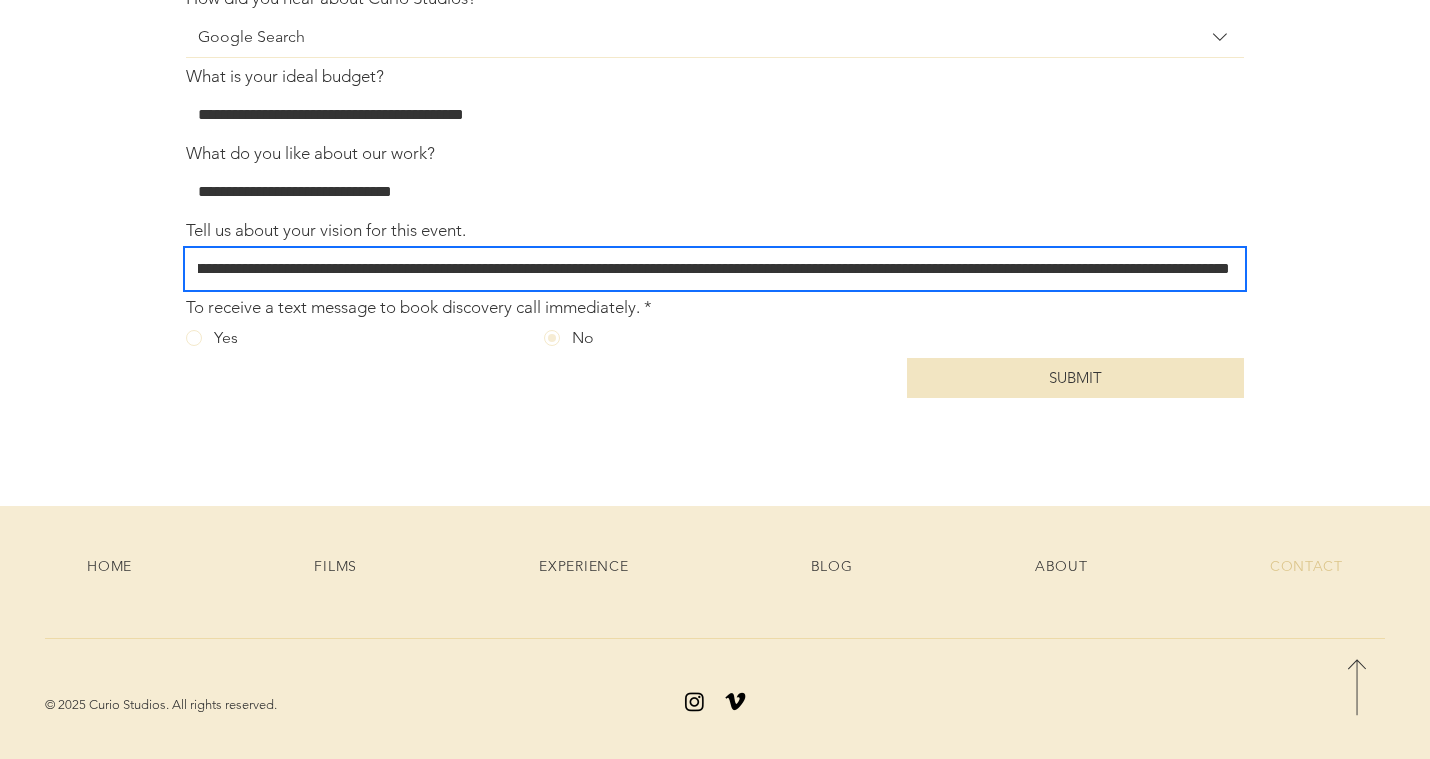 type on "**********" 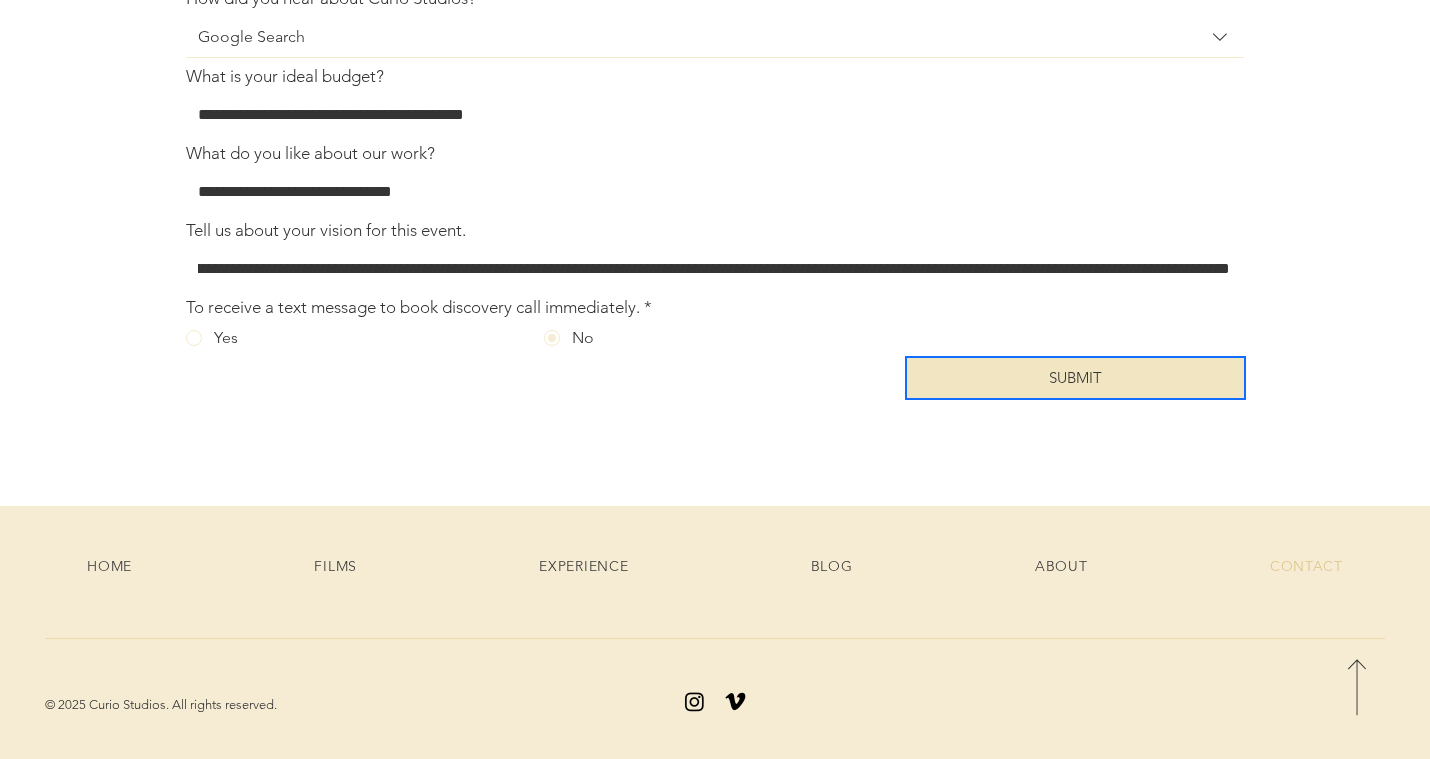 scroll, scrollTop: 0, scrollLeft: 0, axis: both 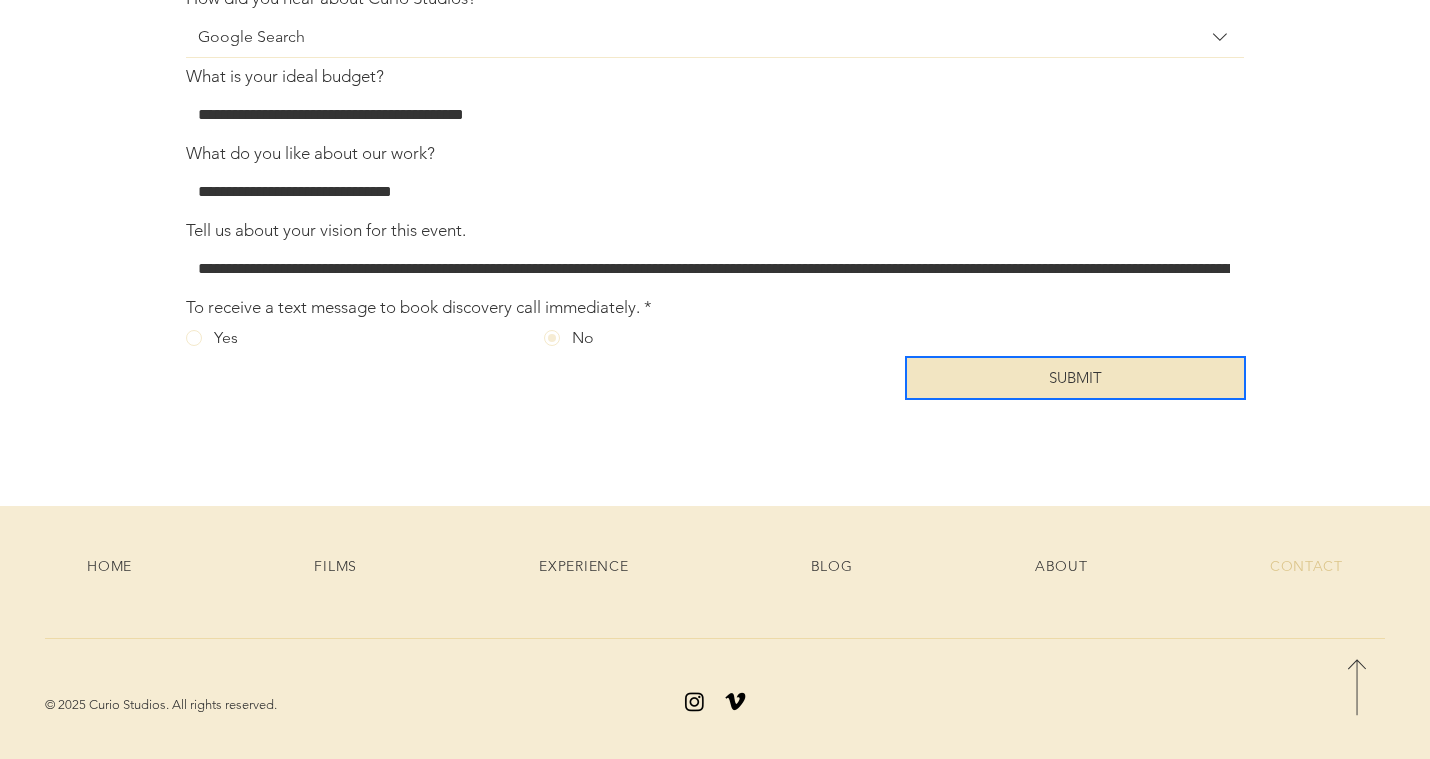 click on "SUBMIT" at bounding box center [1075, 378] 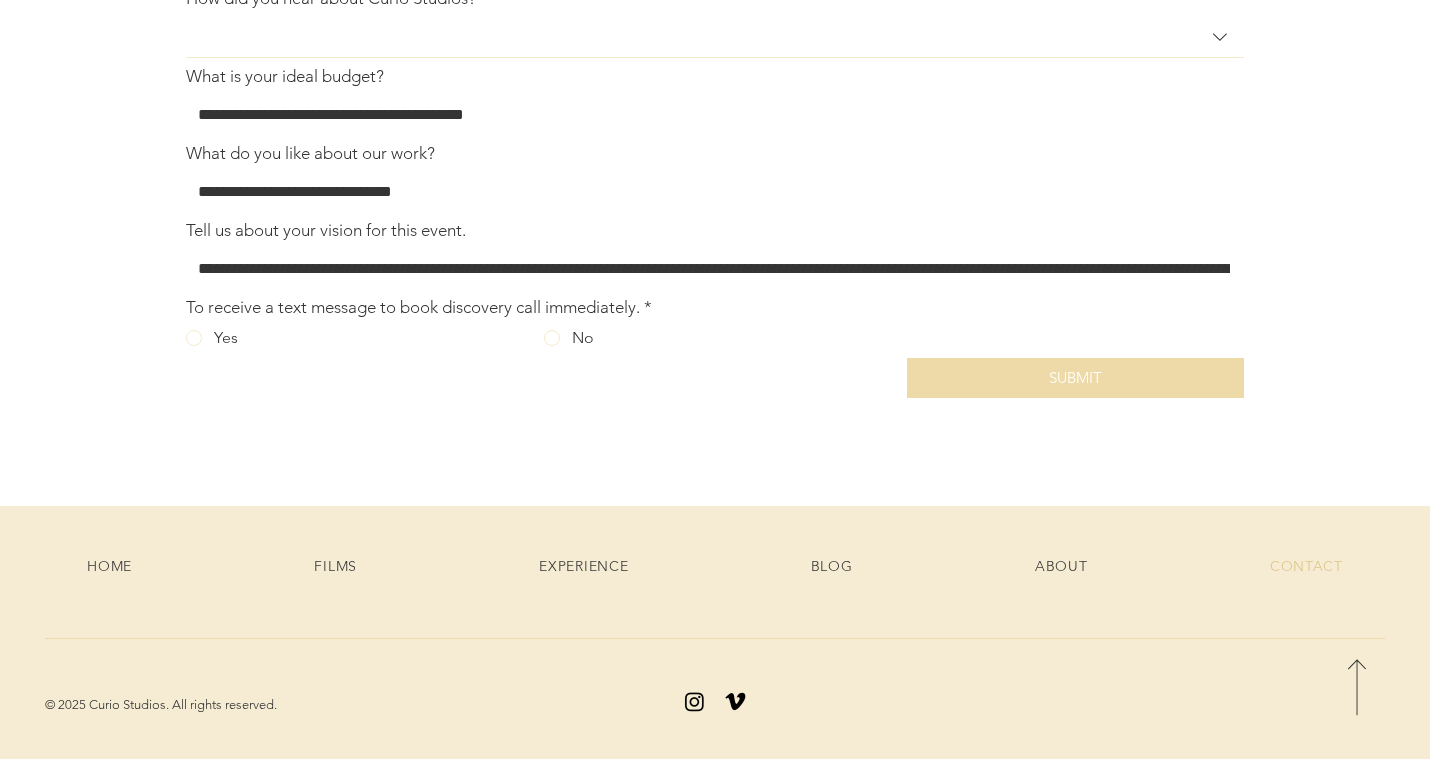 type 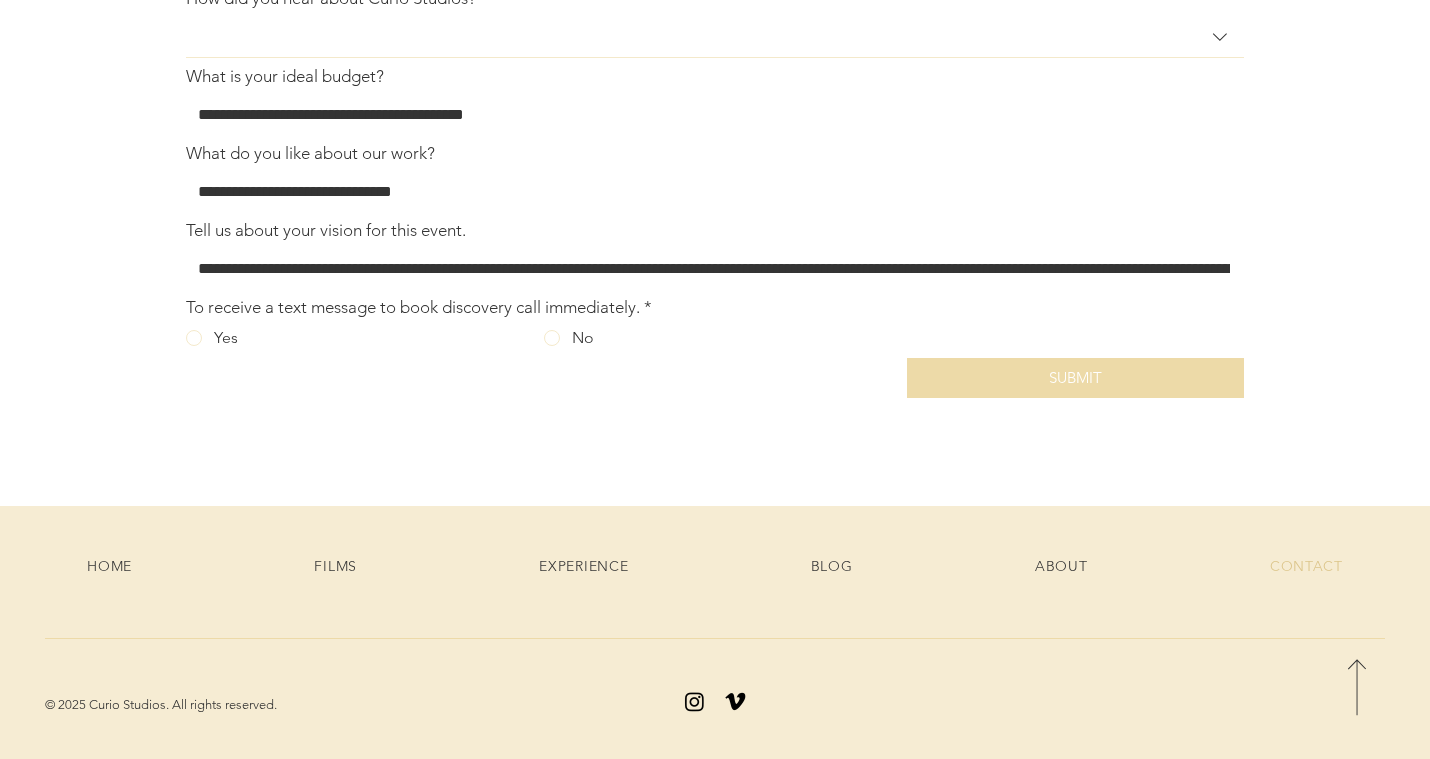 type 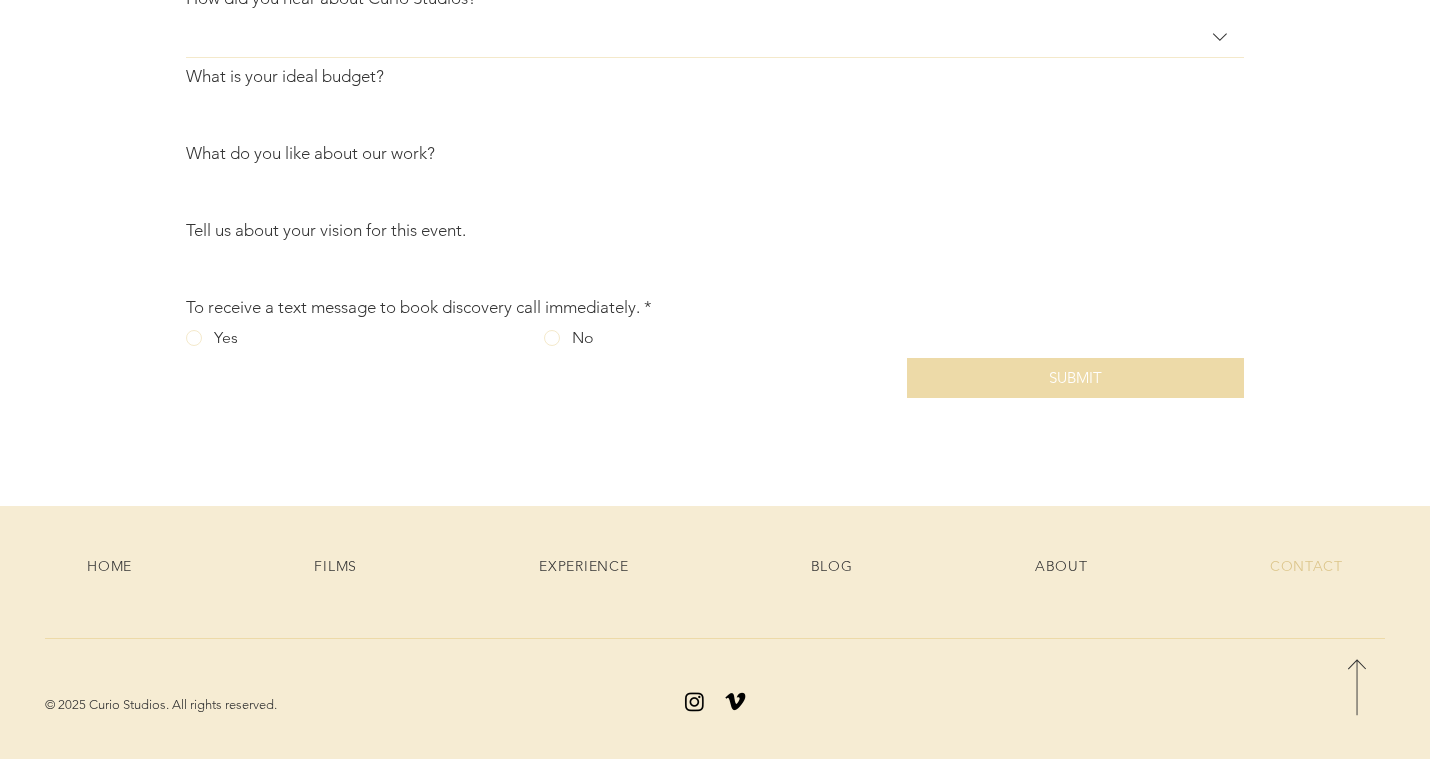 type 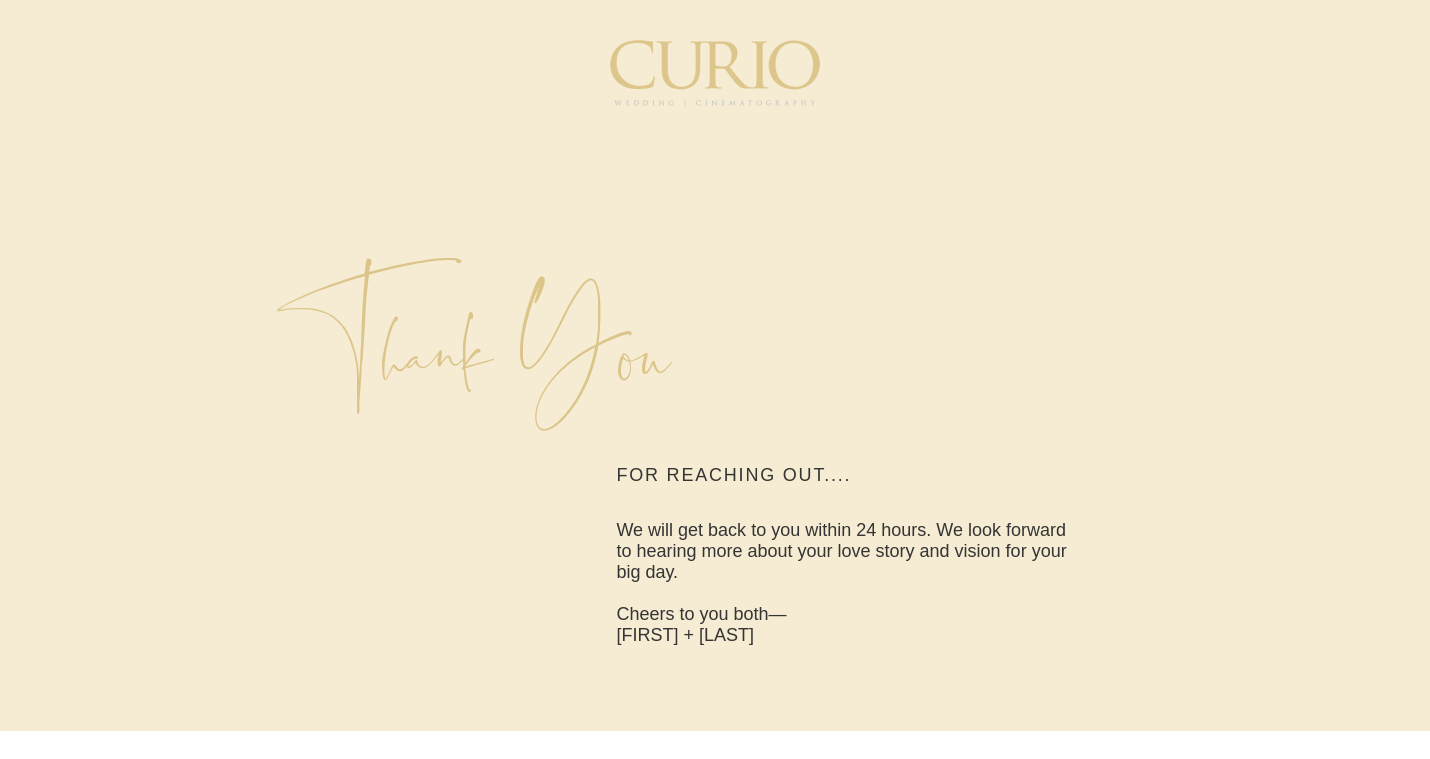 scroll, scrollTop: 0, scrollLeft: 0, axis: both 